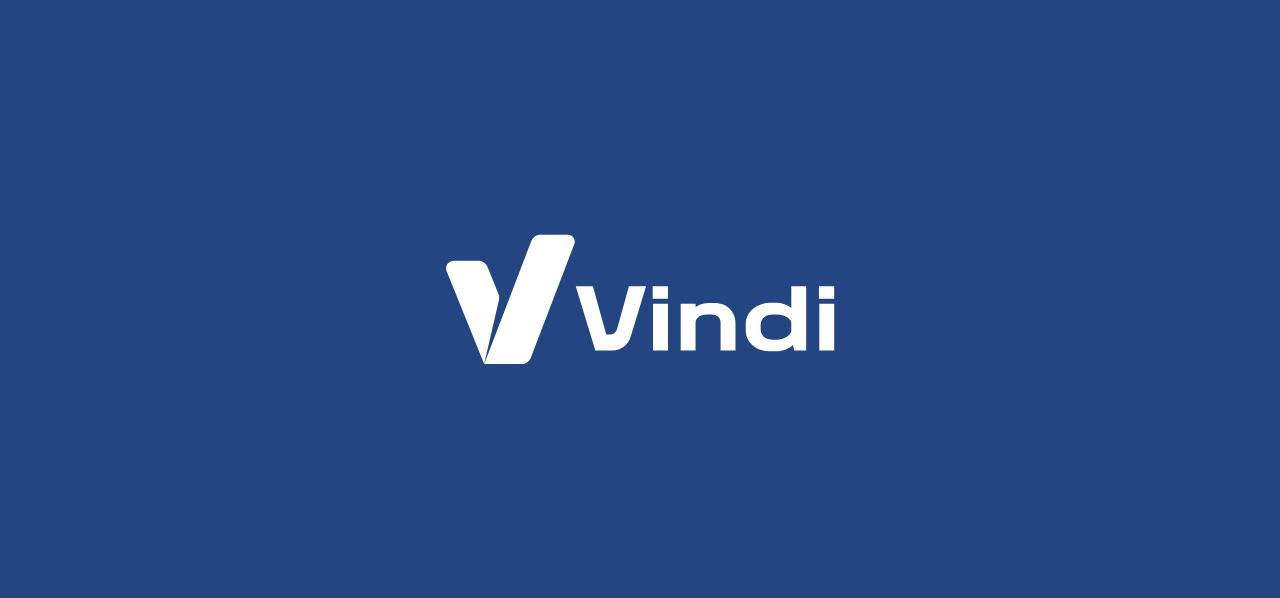 scroll, scrollTop: 0, scrollLeft: 0, axis: both 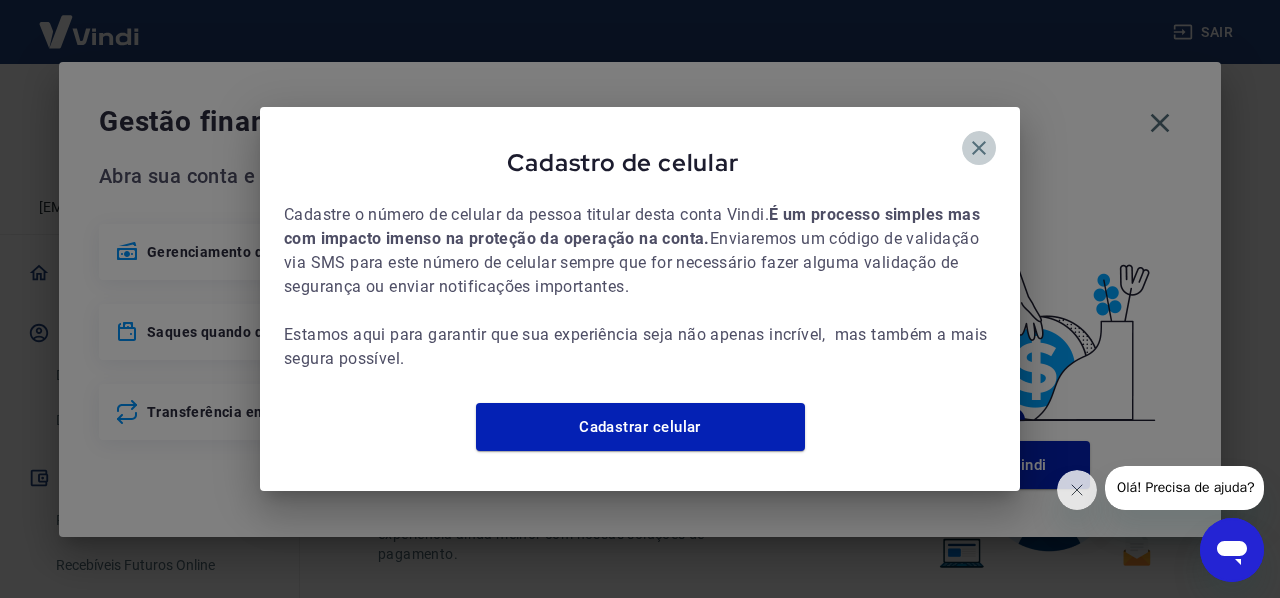 click 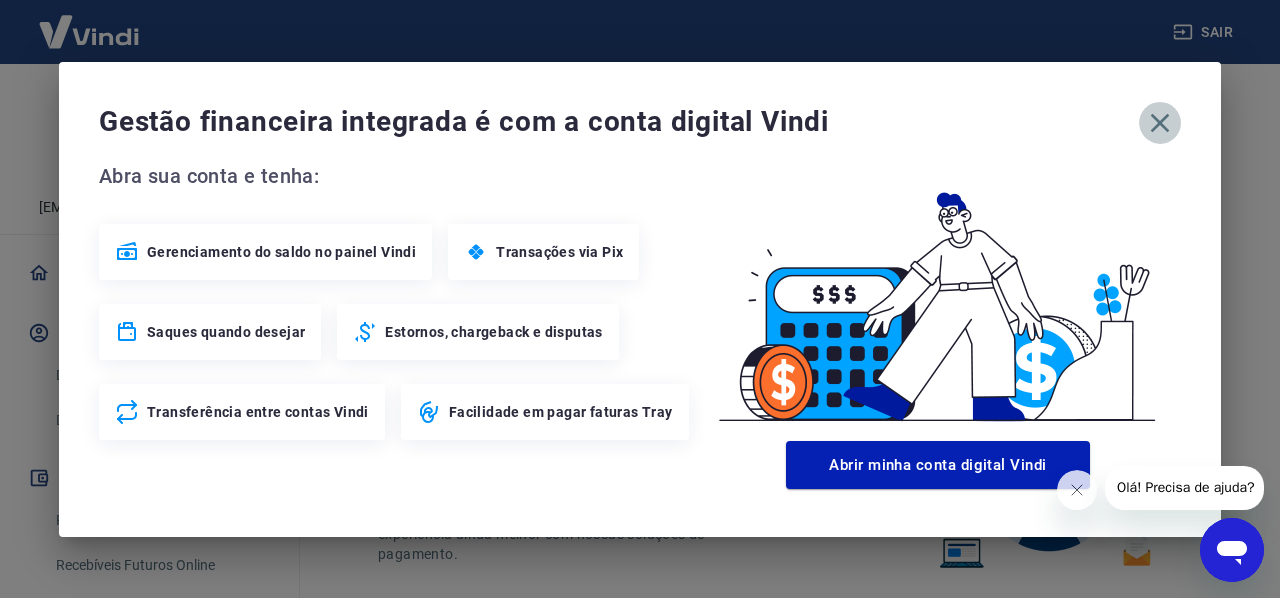 click 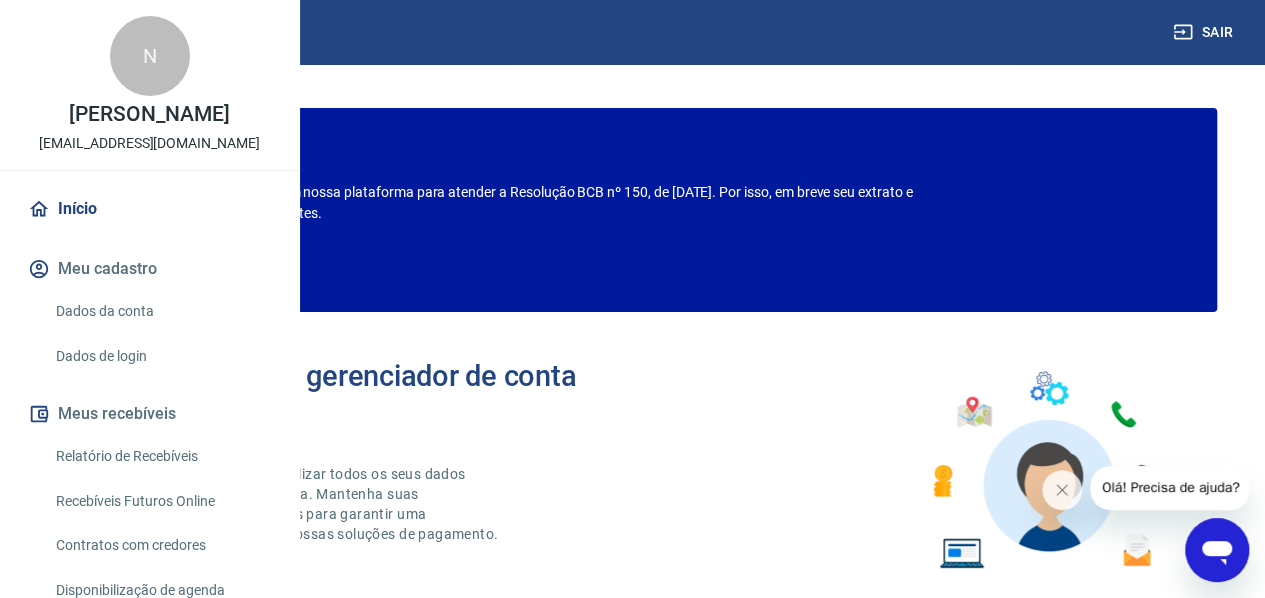 scroll, scrollTop: 0, scrollLeft: 0, axis: both 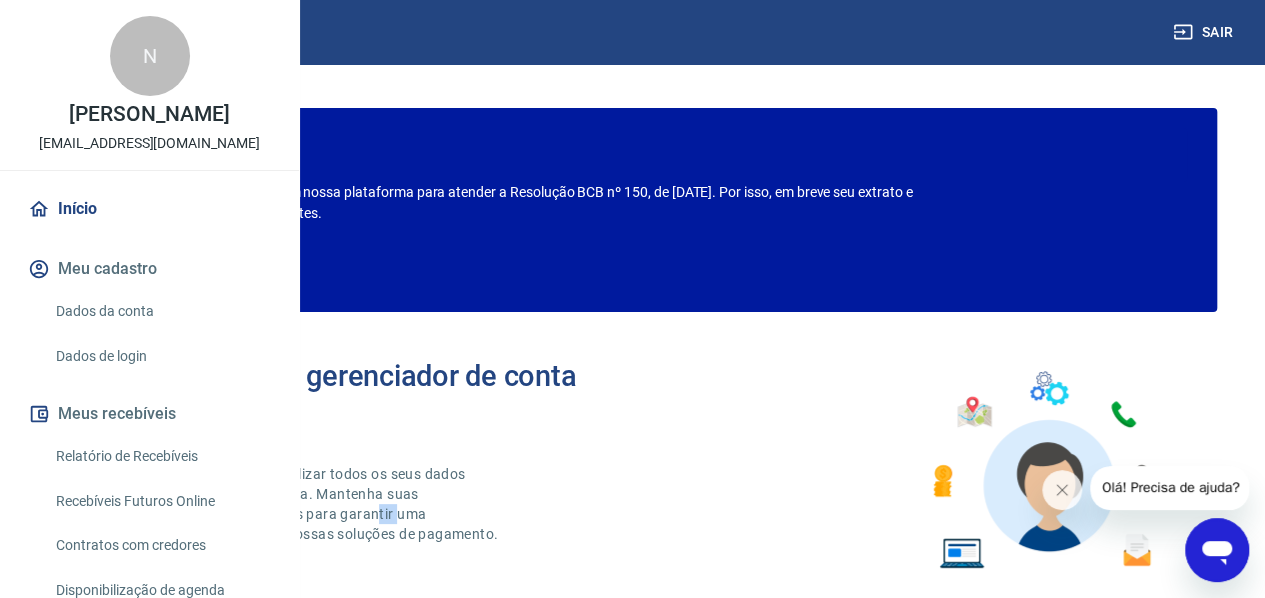 click on "Aqui você pode consultar e atualizar todos os seus dados cadastrais de forma fácil e rápida. Mantenha suas informações sempre atualizadas para garantir uma experiência ainda melhor com nossas soluções de pagamento." at bounding box center (295, 504) 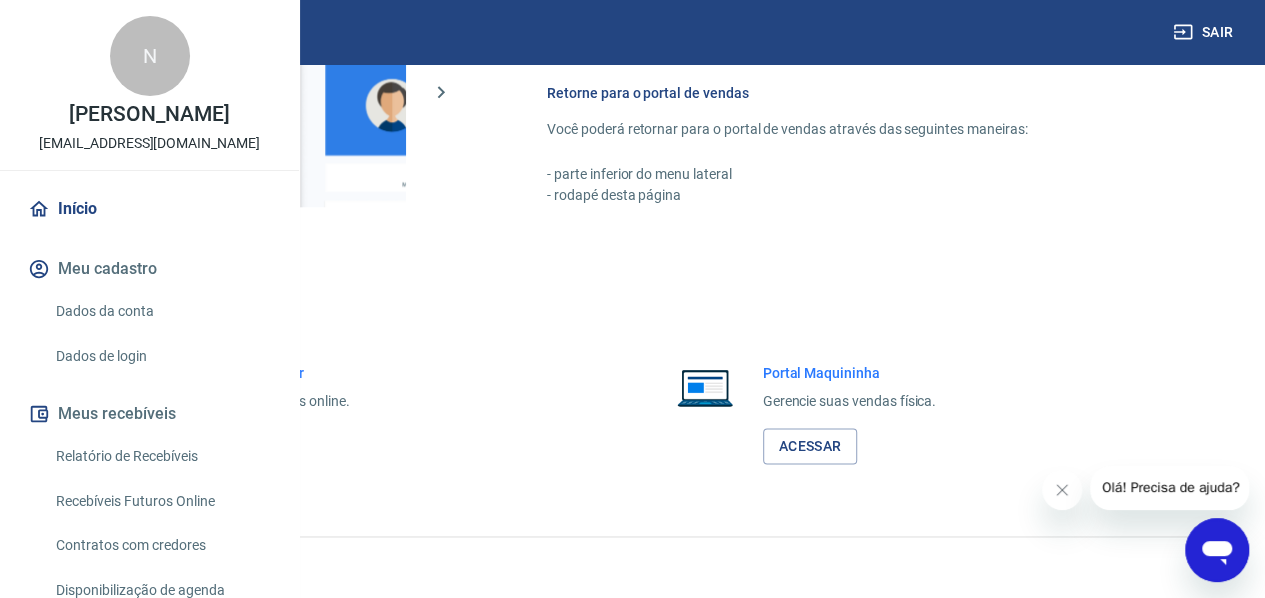 scroll, scrollTop: 1248, scrollLeft: 0, axis: vertical 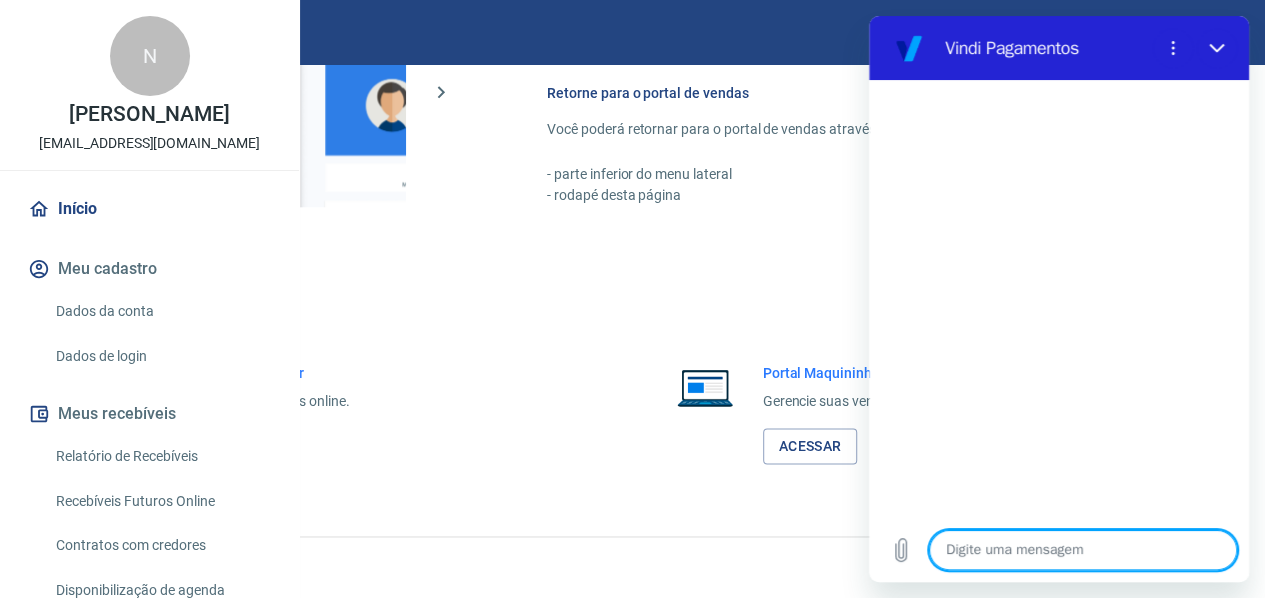 click at bounding box center [1083, 550] 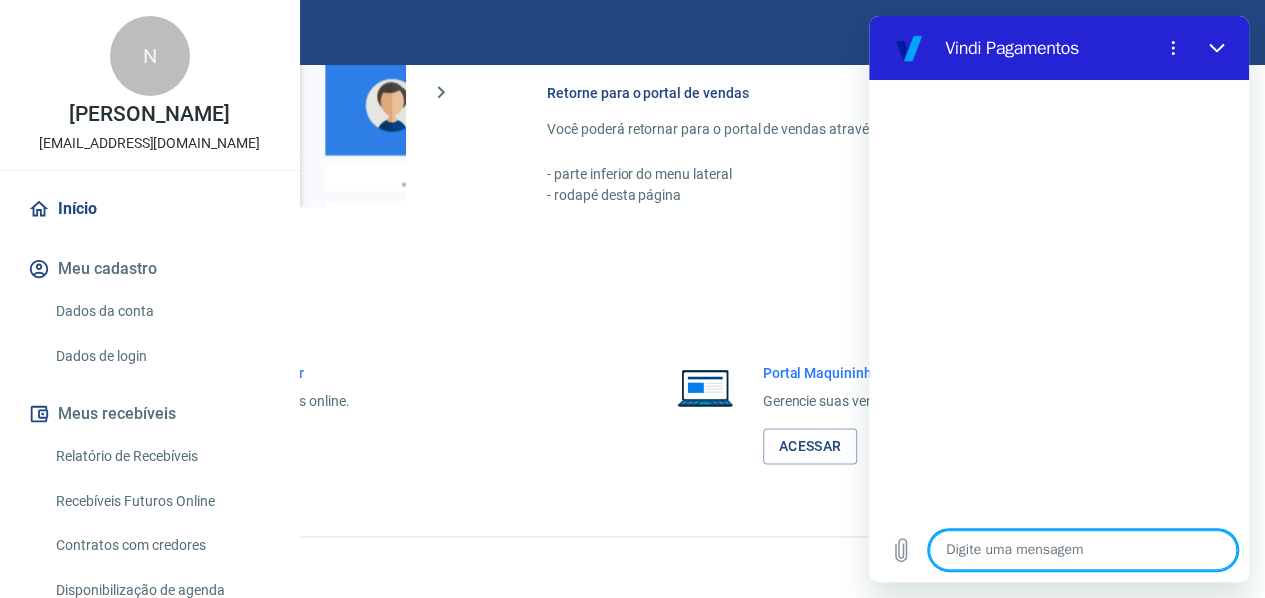 type on "o" 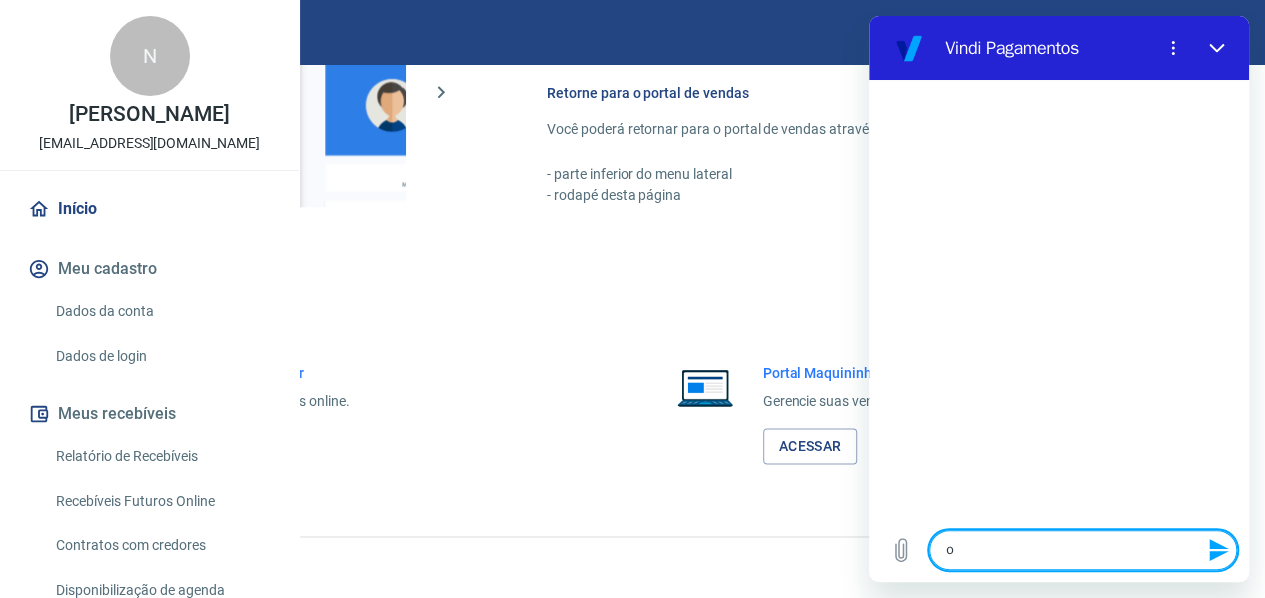 type on "oi" 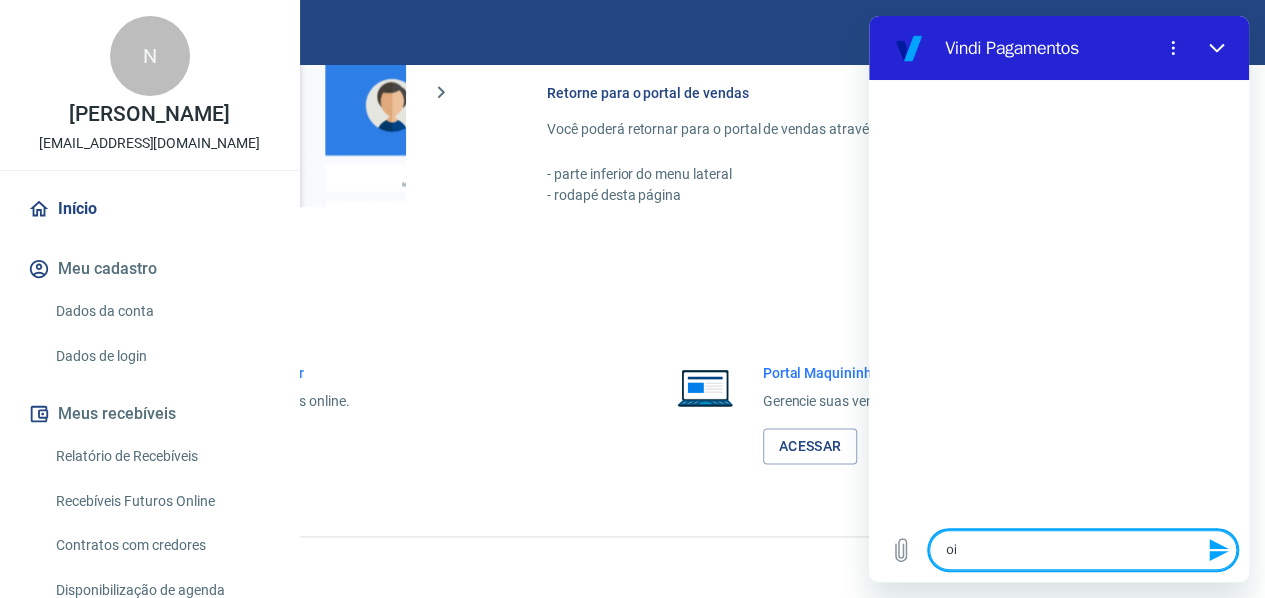 type 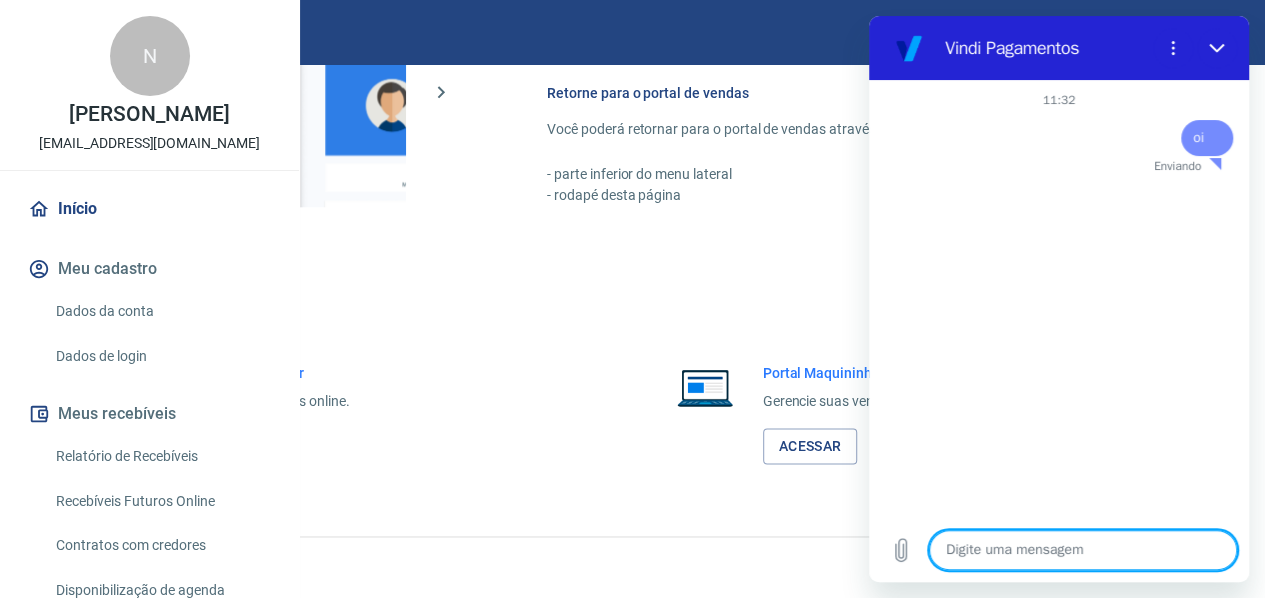 type on "x" 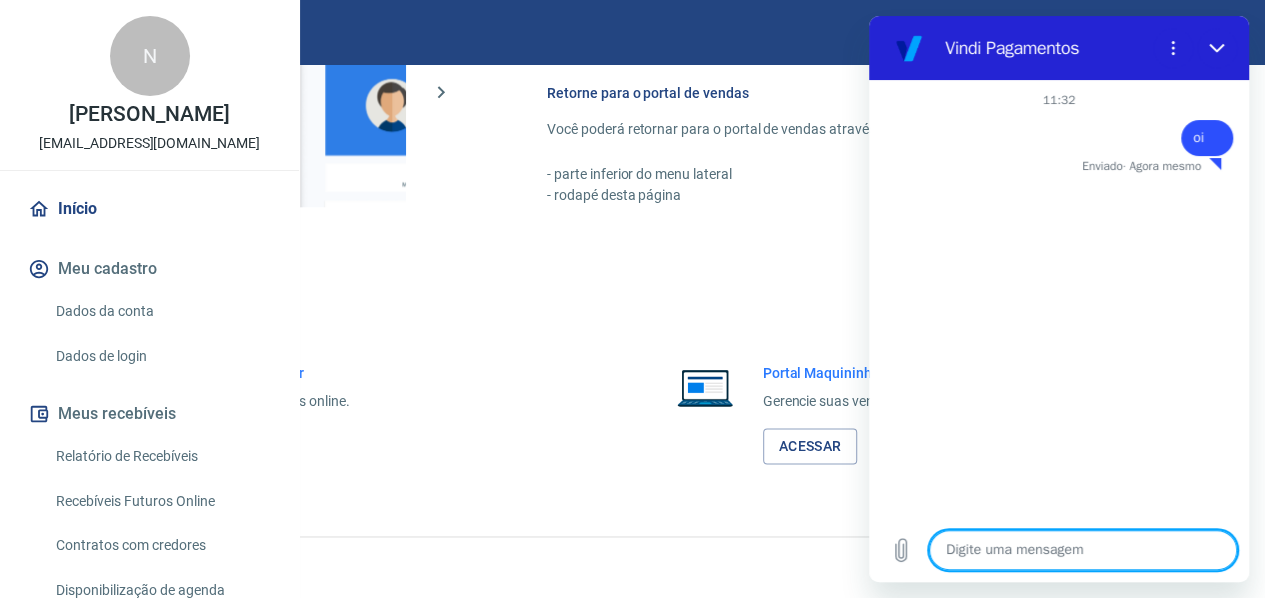 type on "h" 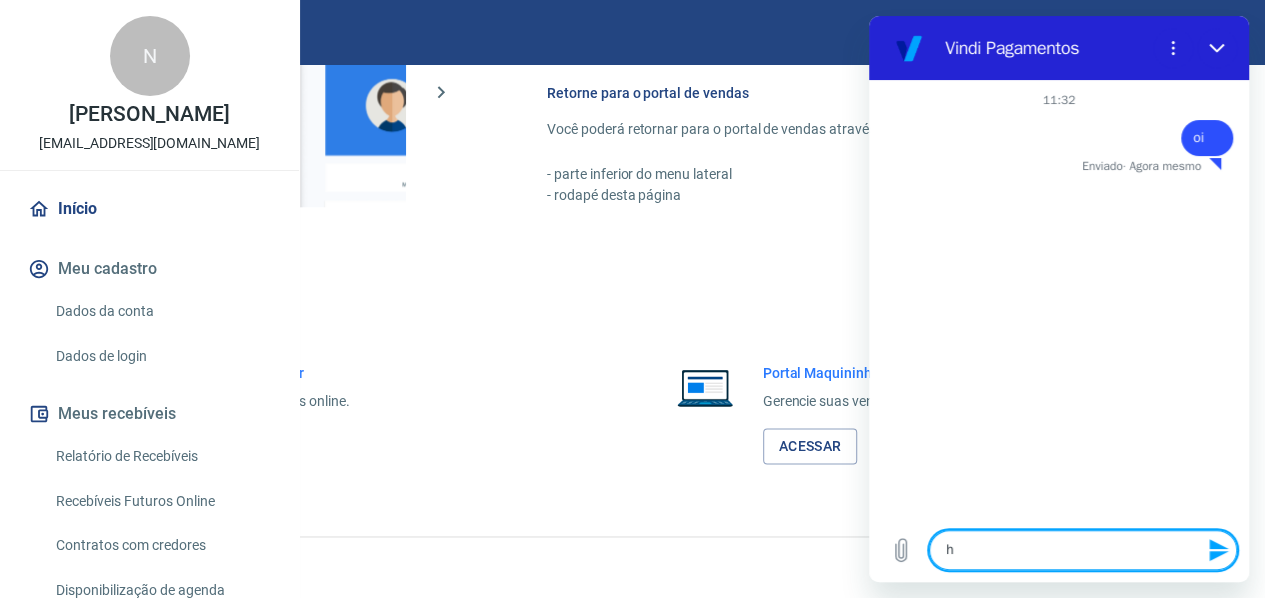 type on "hu" 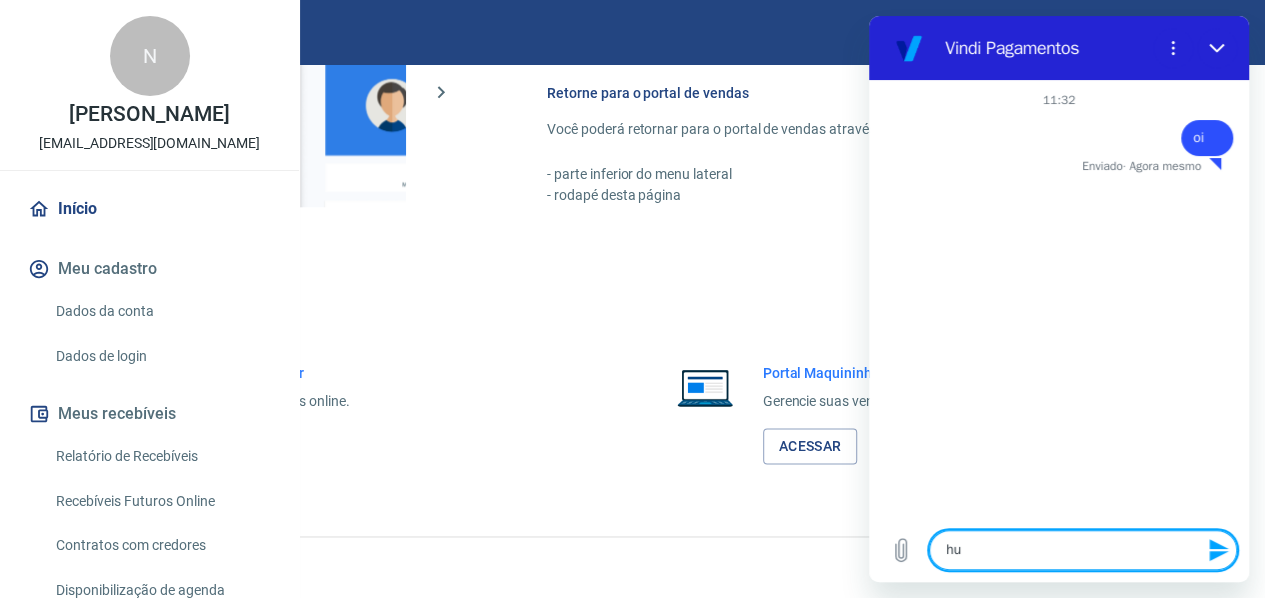 type on "hum" 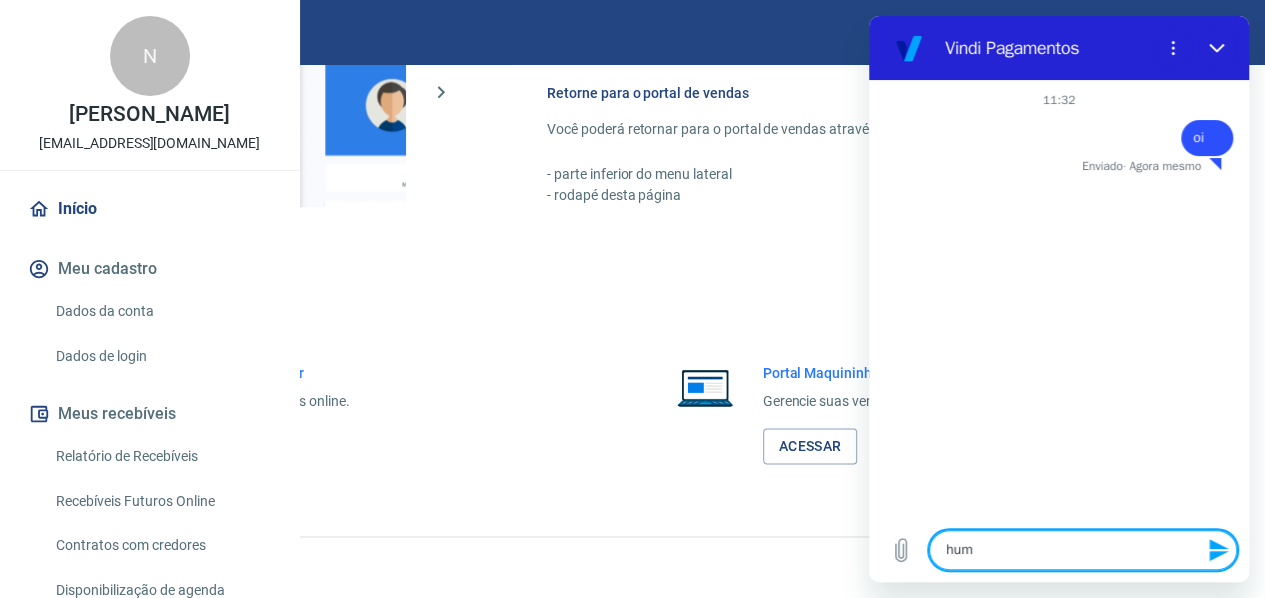 type on "huma" 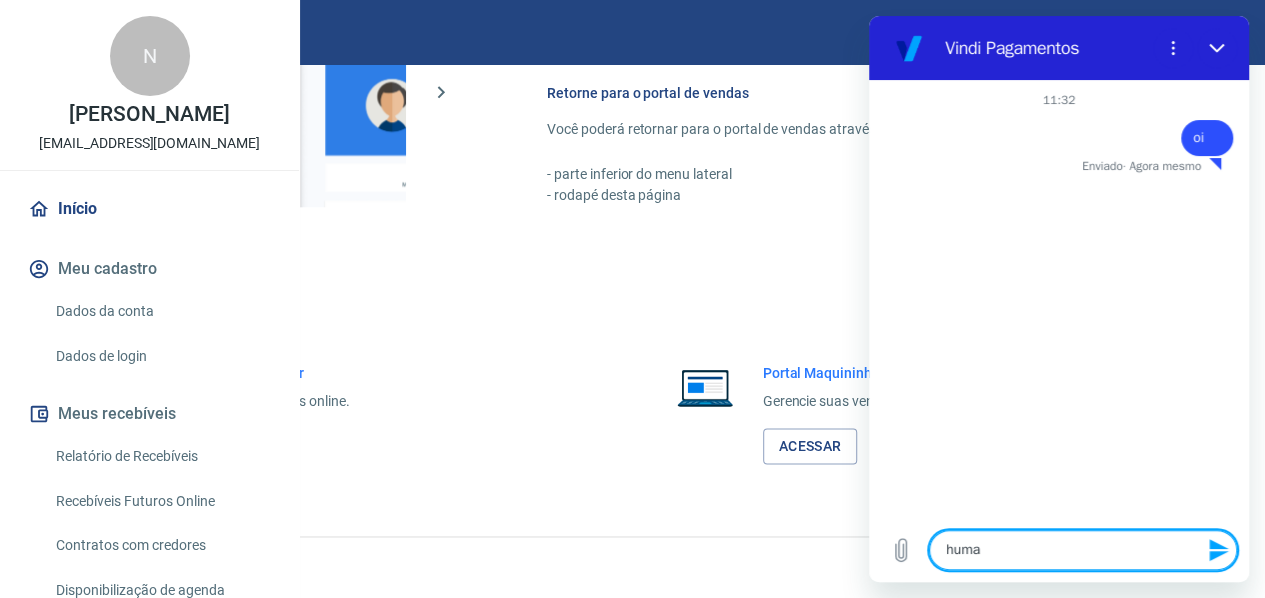type on "human" 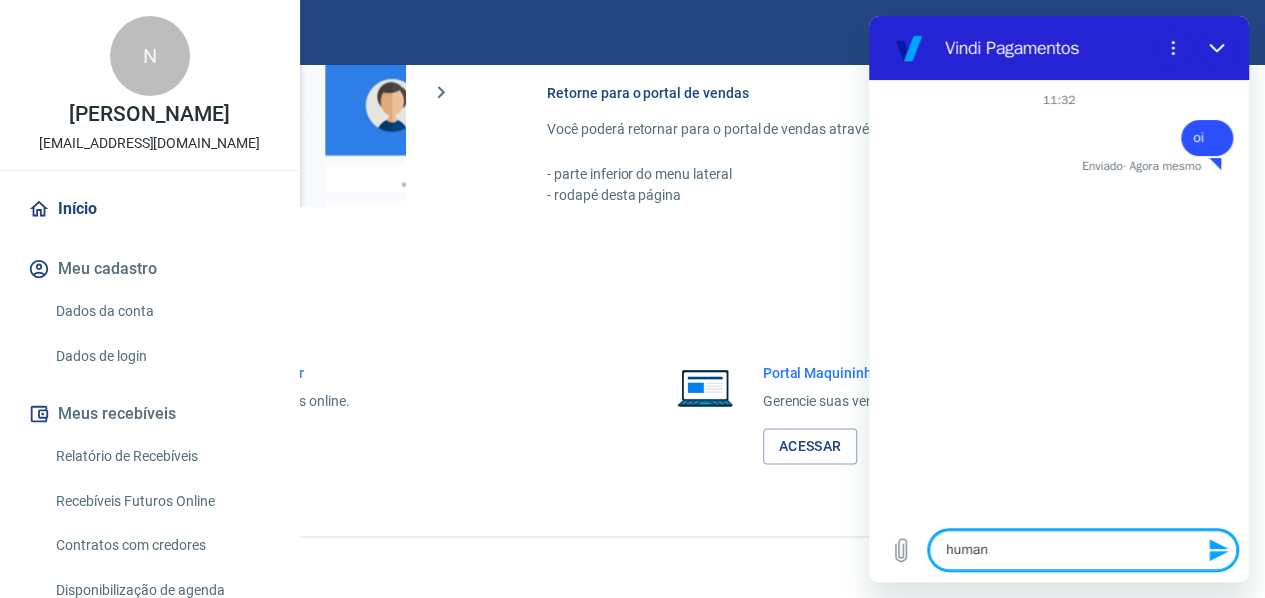 type on "x" 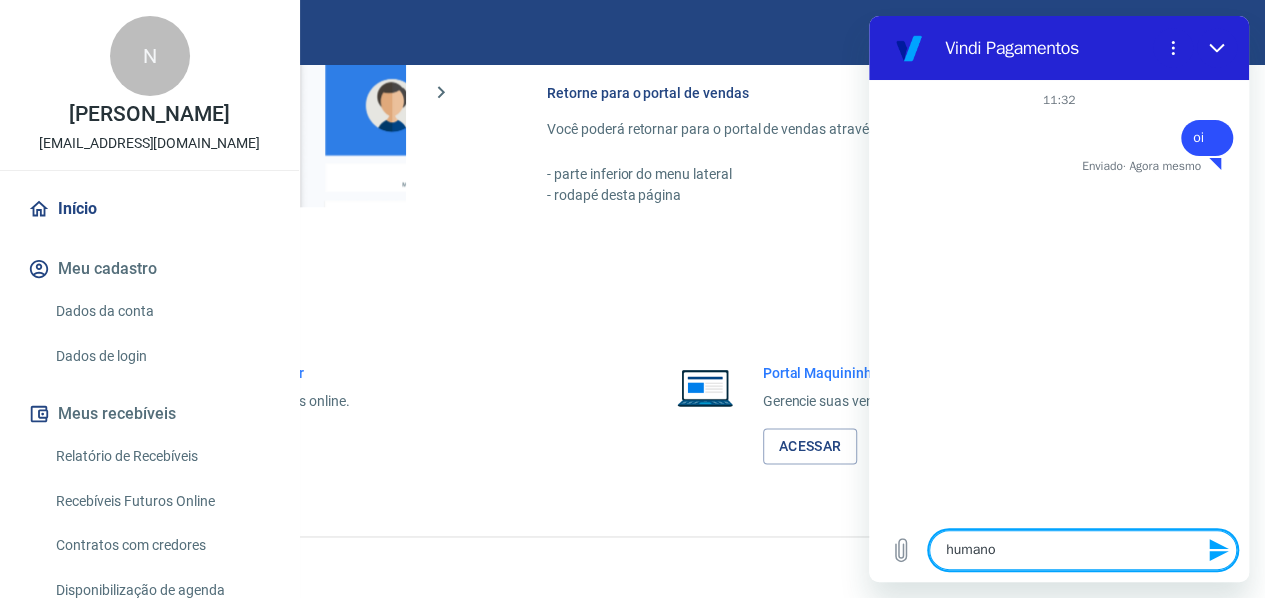 type 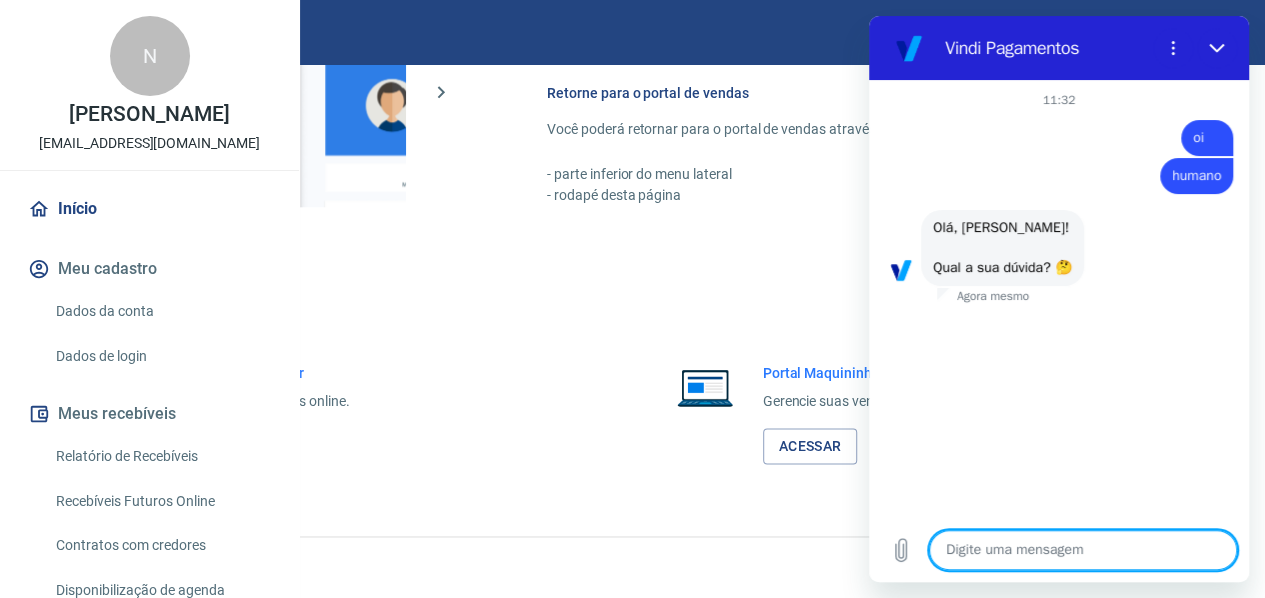 type on "x" 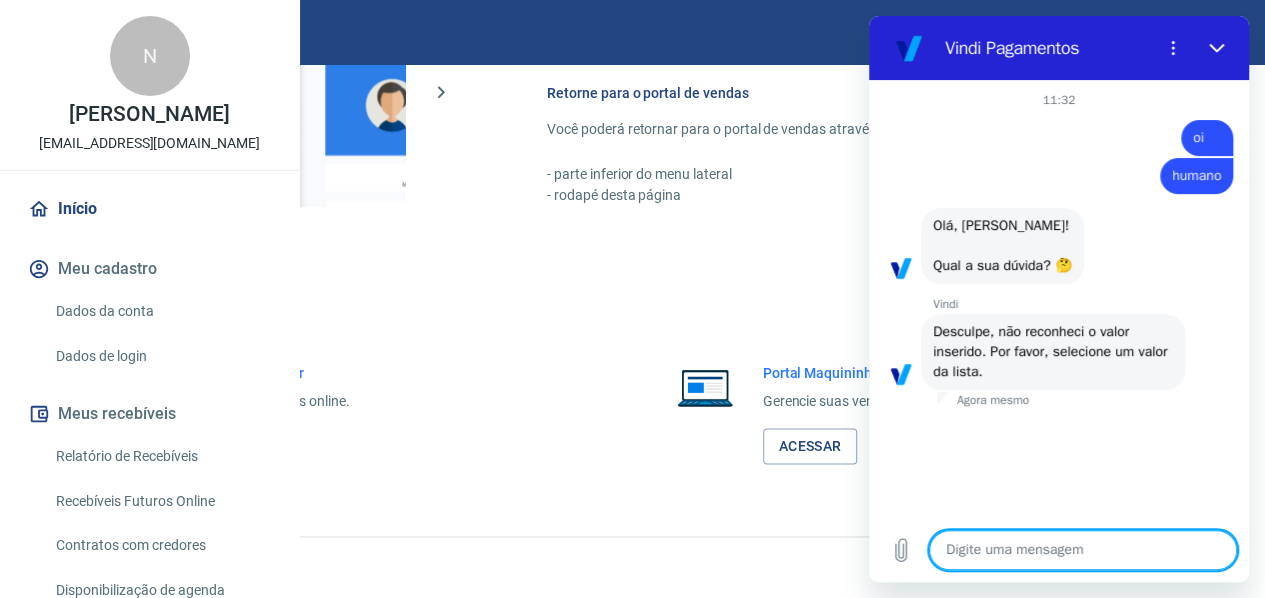 type on "1" 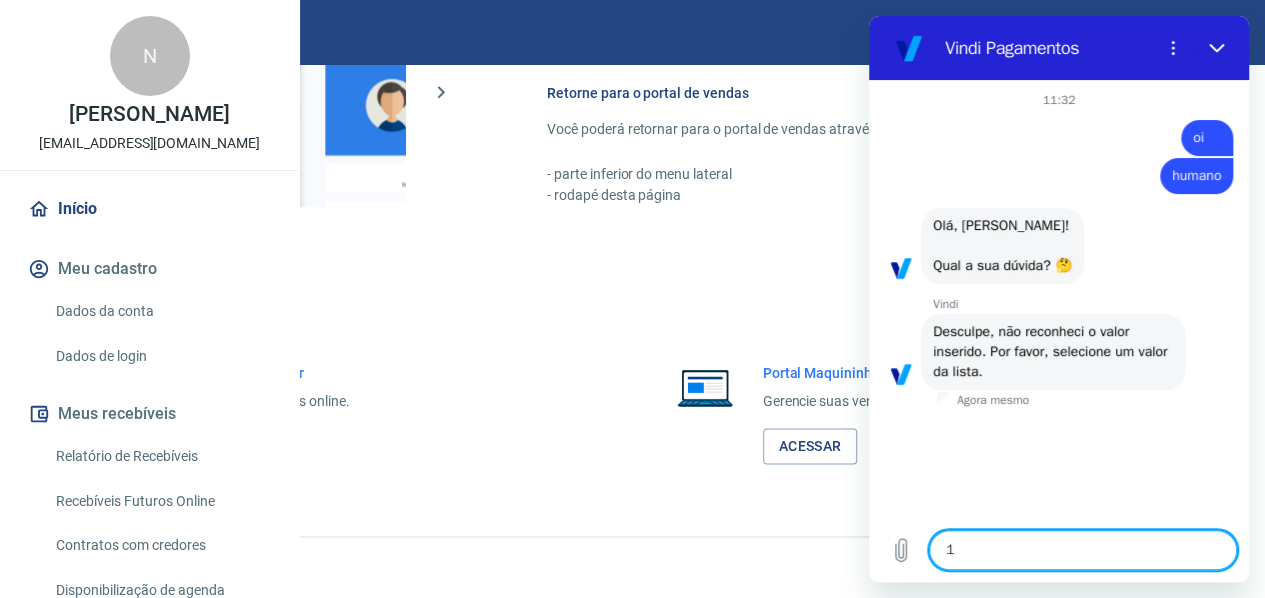 type on "x" 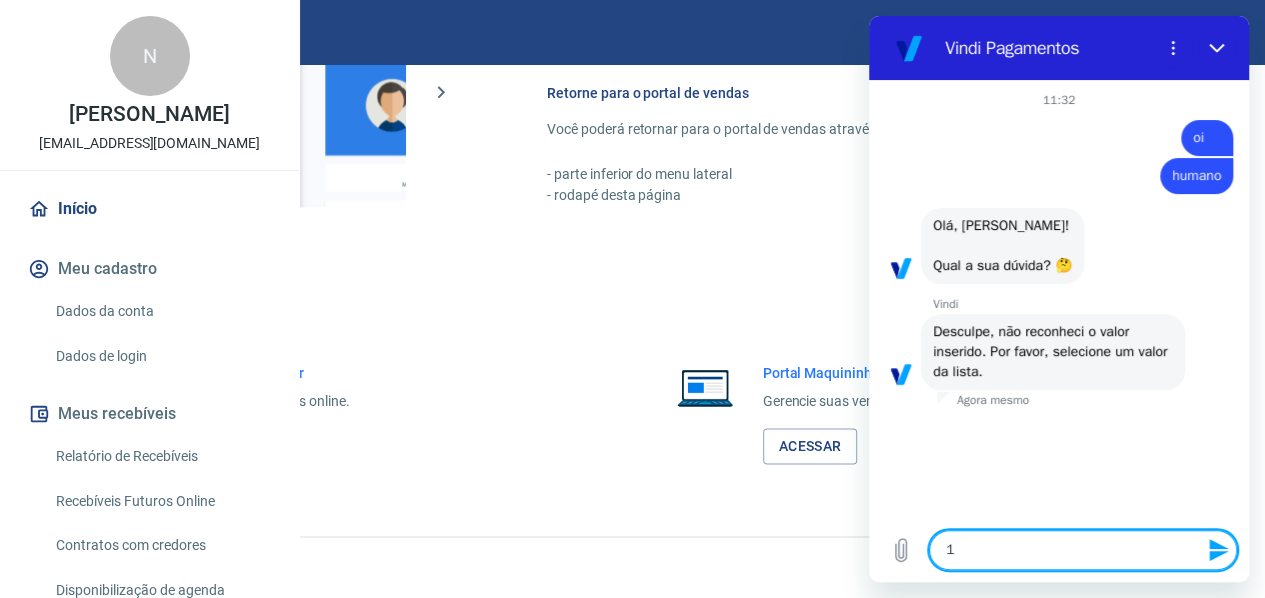 type 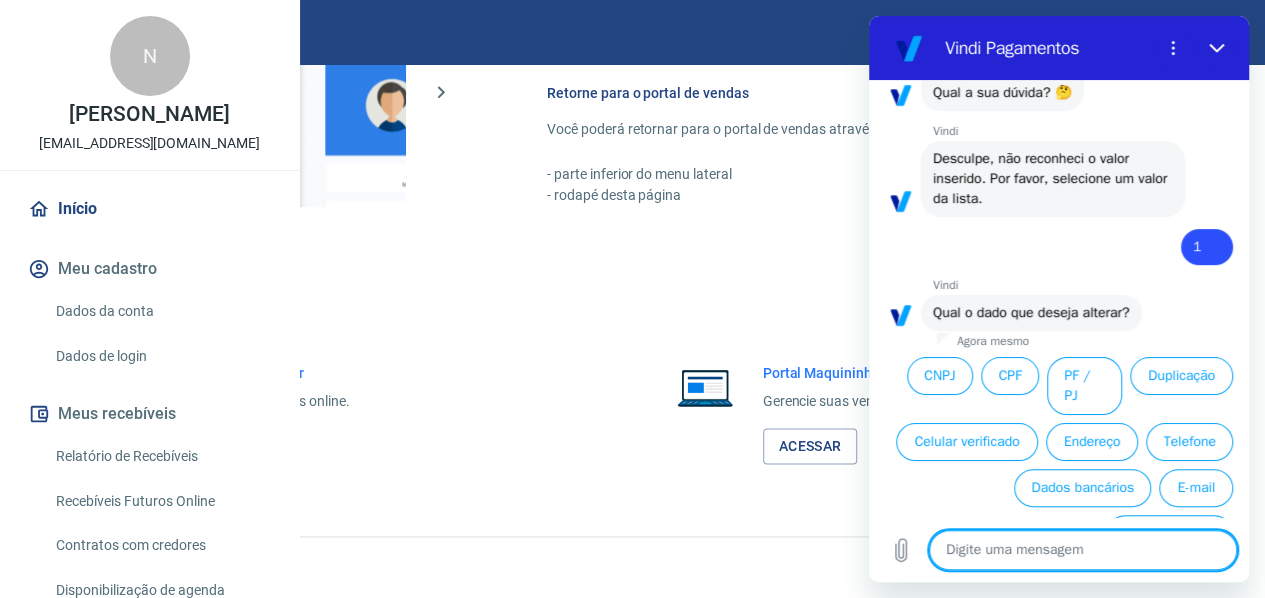 scroll, scrollTop: 190, scrollLeft: 0, axis: vertical 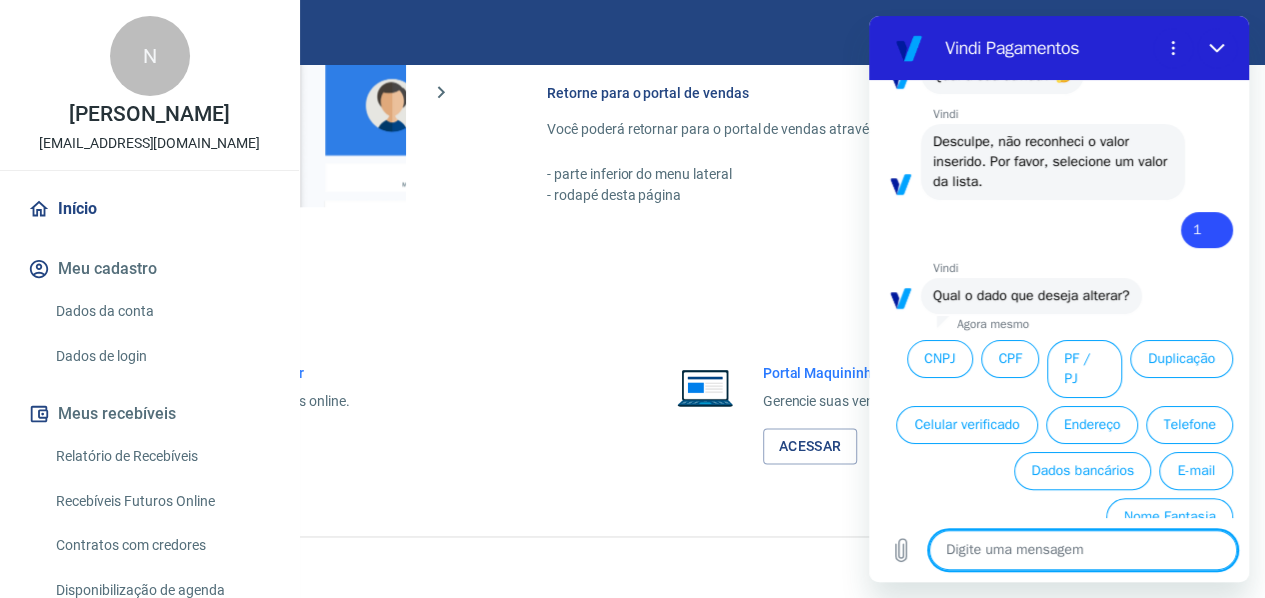click at bounding box center [1083, 550] 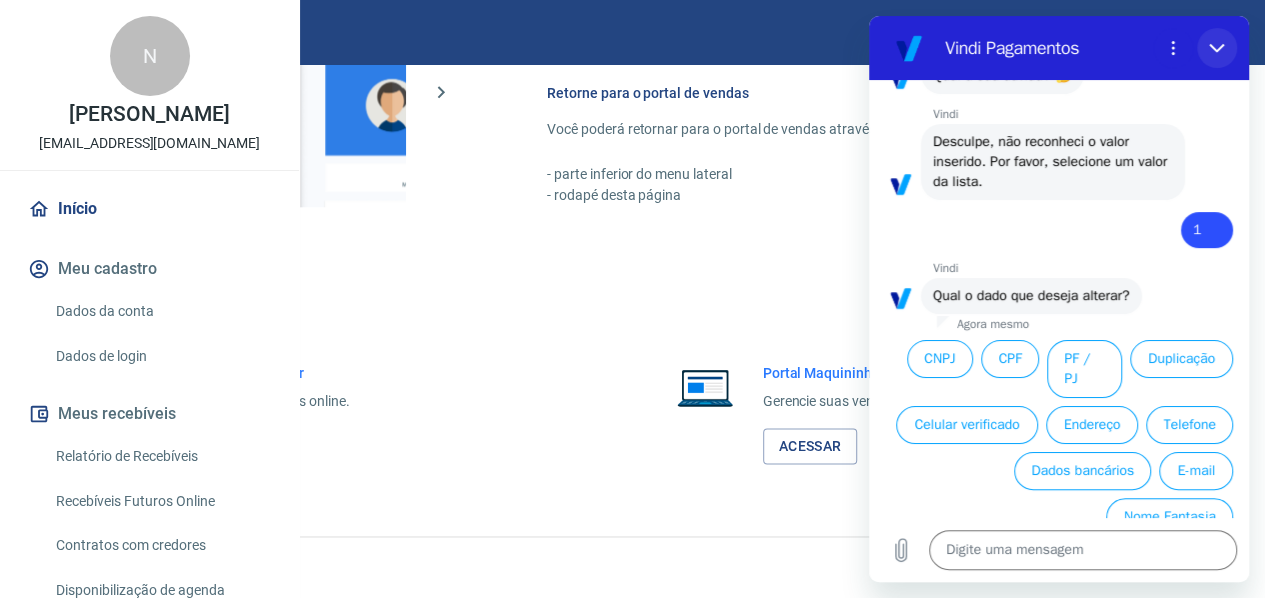 click at bounding box center [1217, 48] 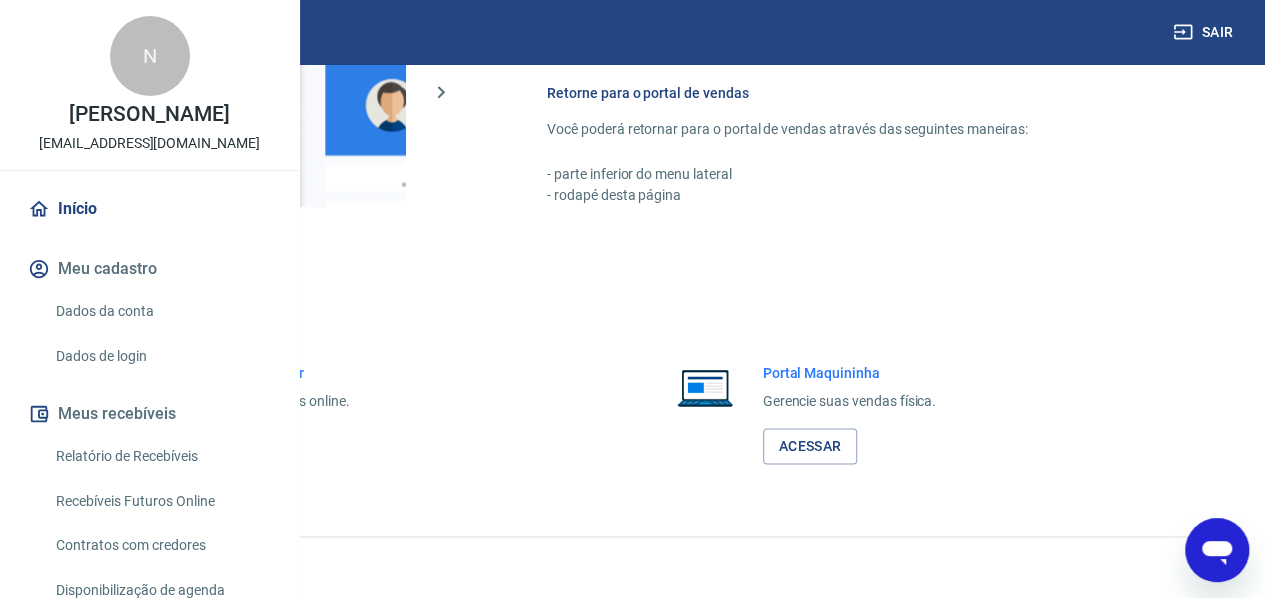 drag, startPoint x: 1229, startPoint y: 530, endPoint x: 1539, endPoint y: 1006, distance: 568.0458 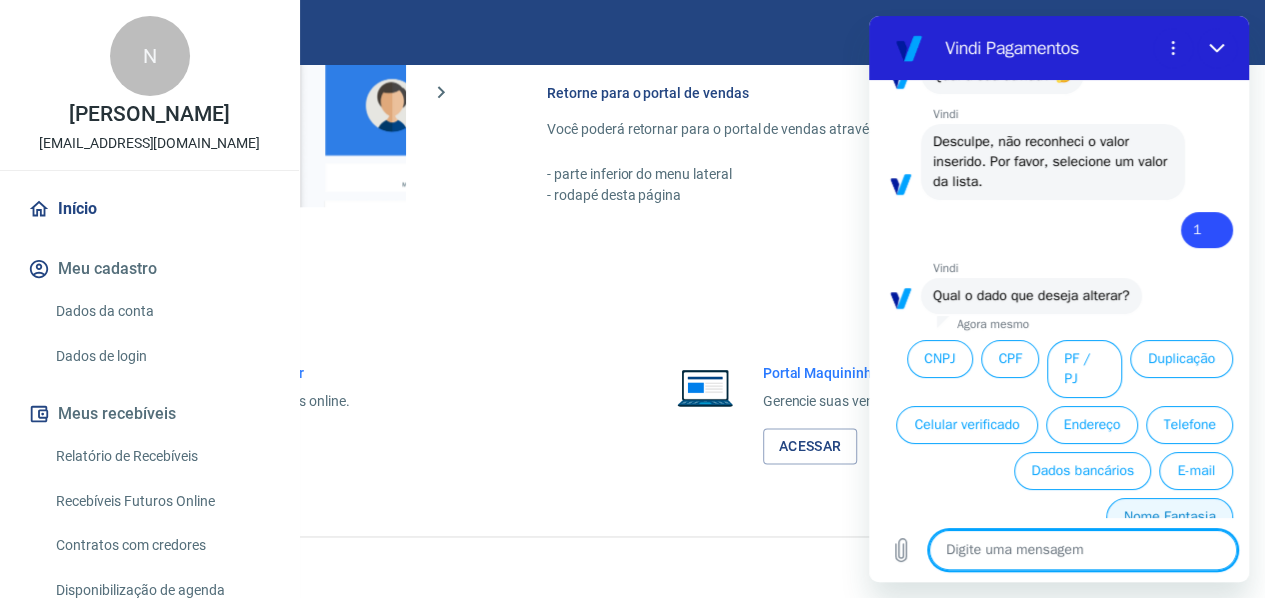 click on "Nome Fantasia" at bounding box center [1169, 517] 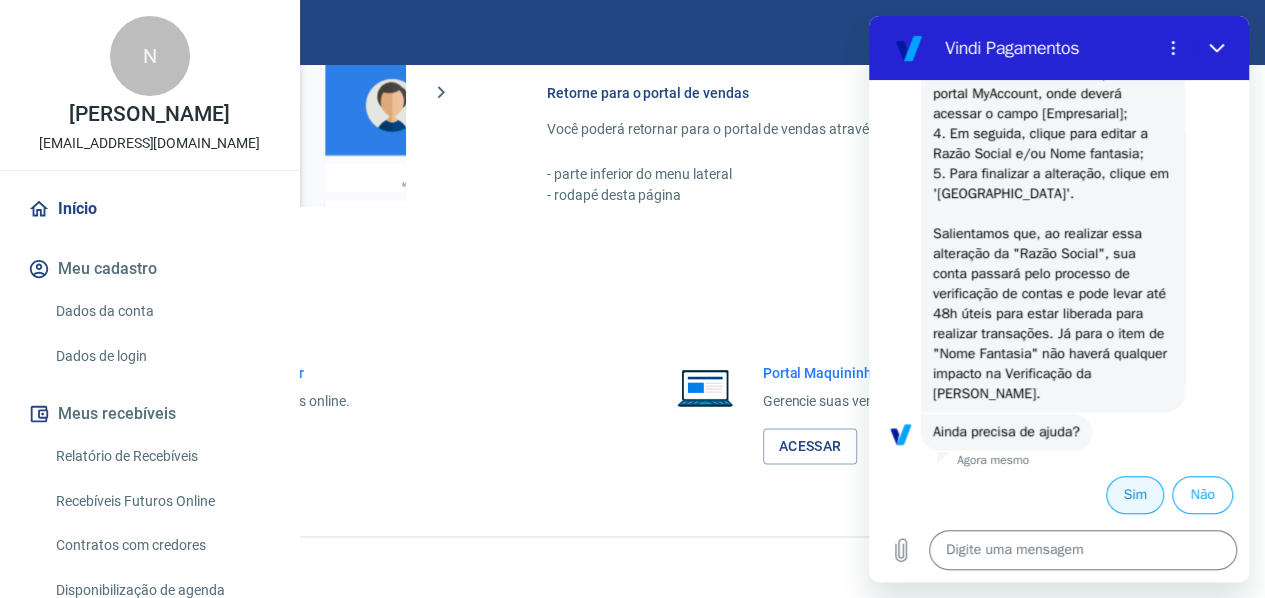 click on "Sim" at bounding box center (1135, 495) 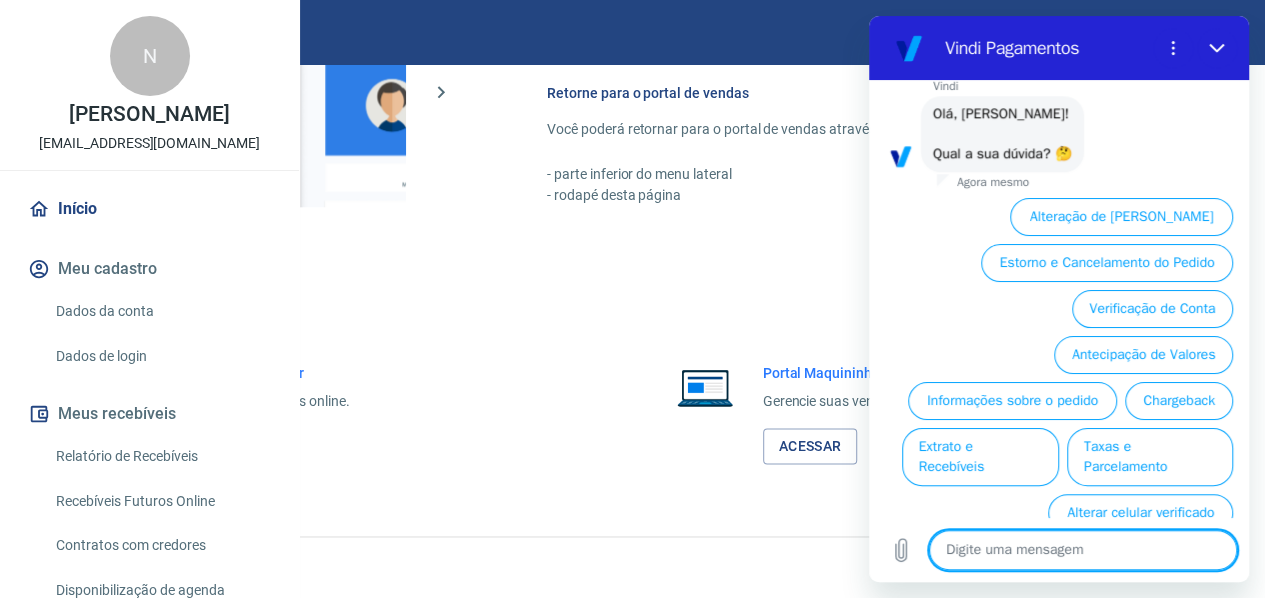 scroll, scrollTop: 1178, scrollLeft: 0, axis: vertical 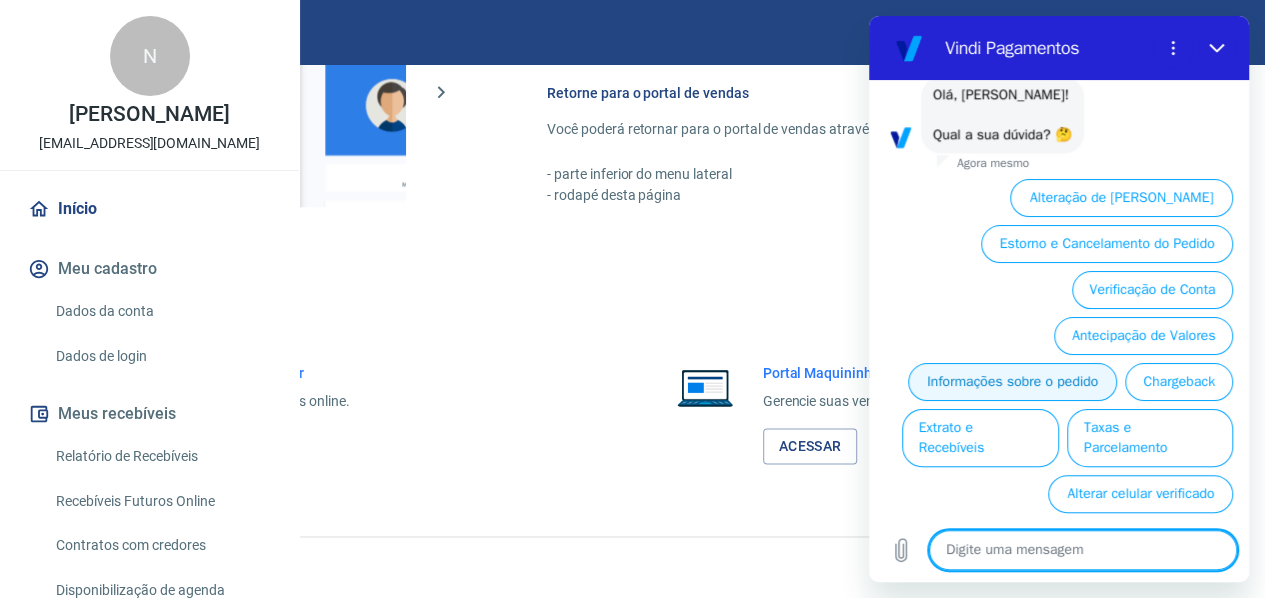 click on "Informações sobre o pedido" at bounding box center [1012, 382] 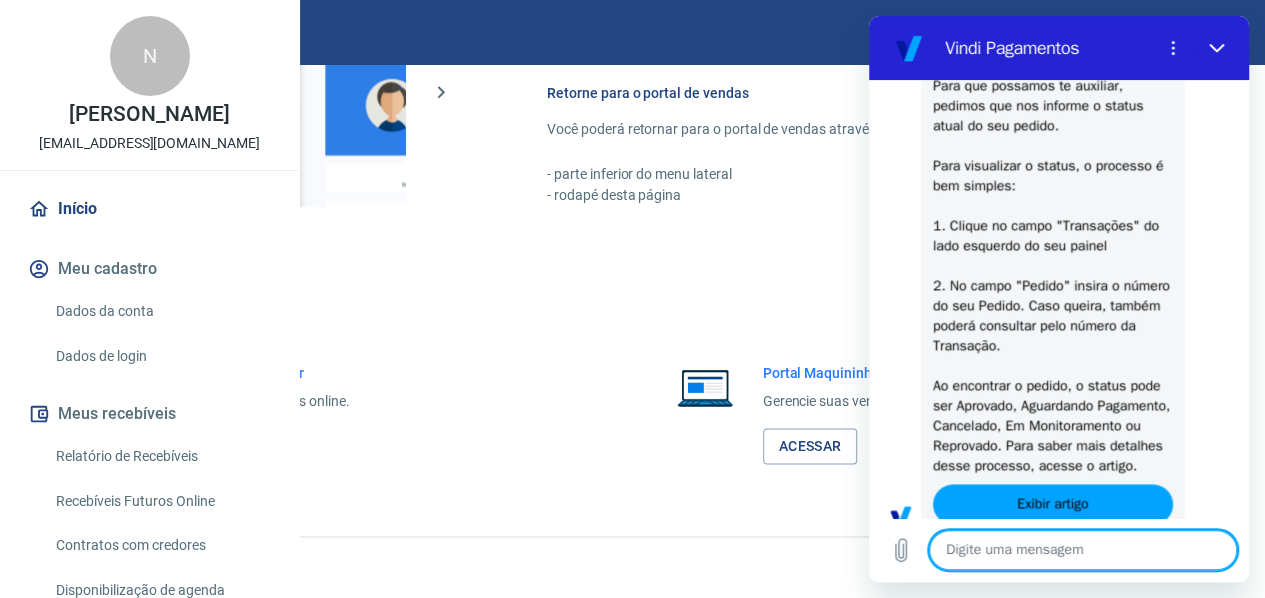 type on "x" 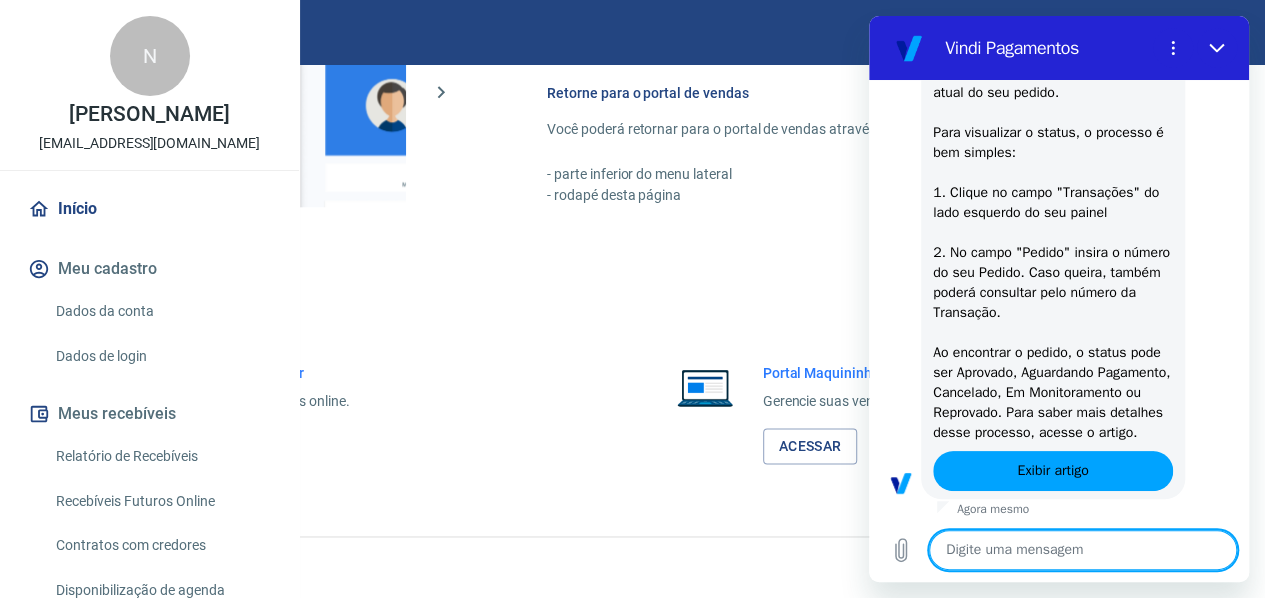 type on "h" 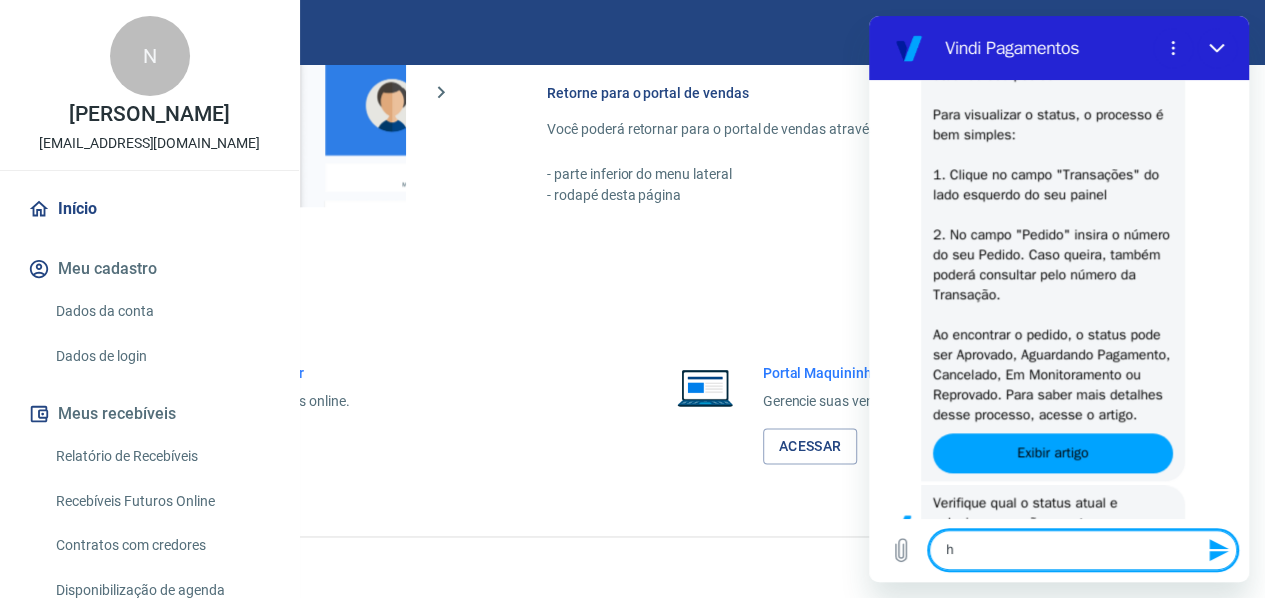 type on "hu" 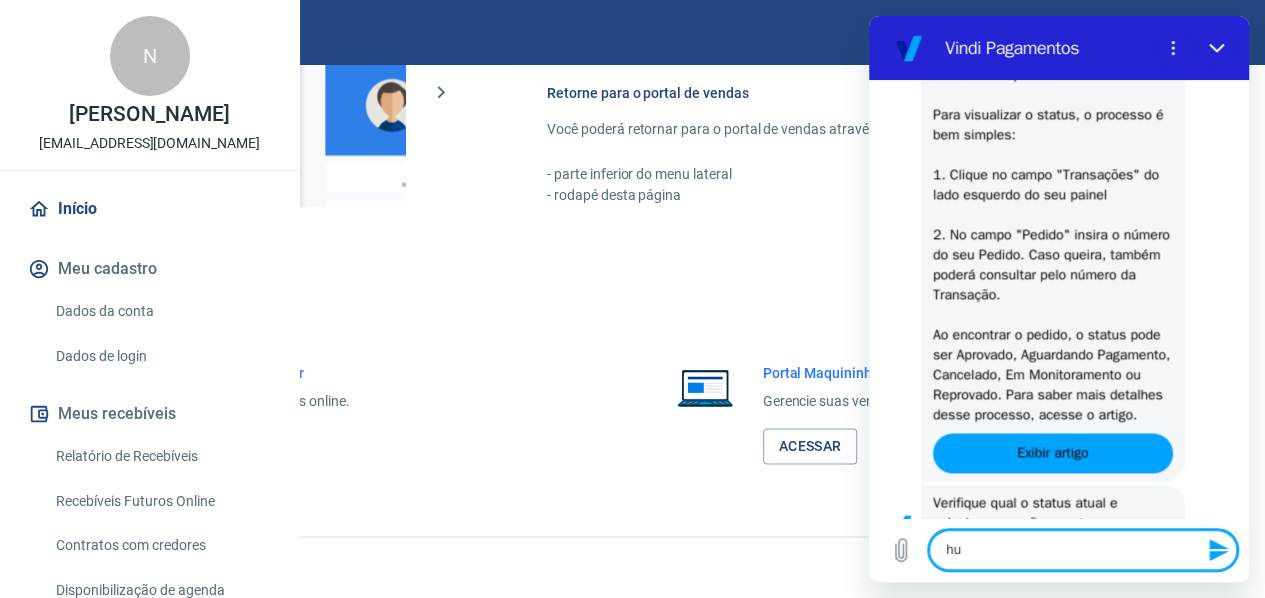 type on "x" 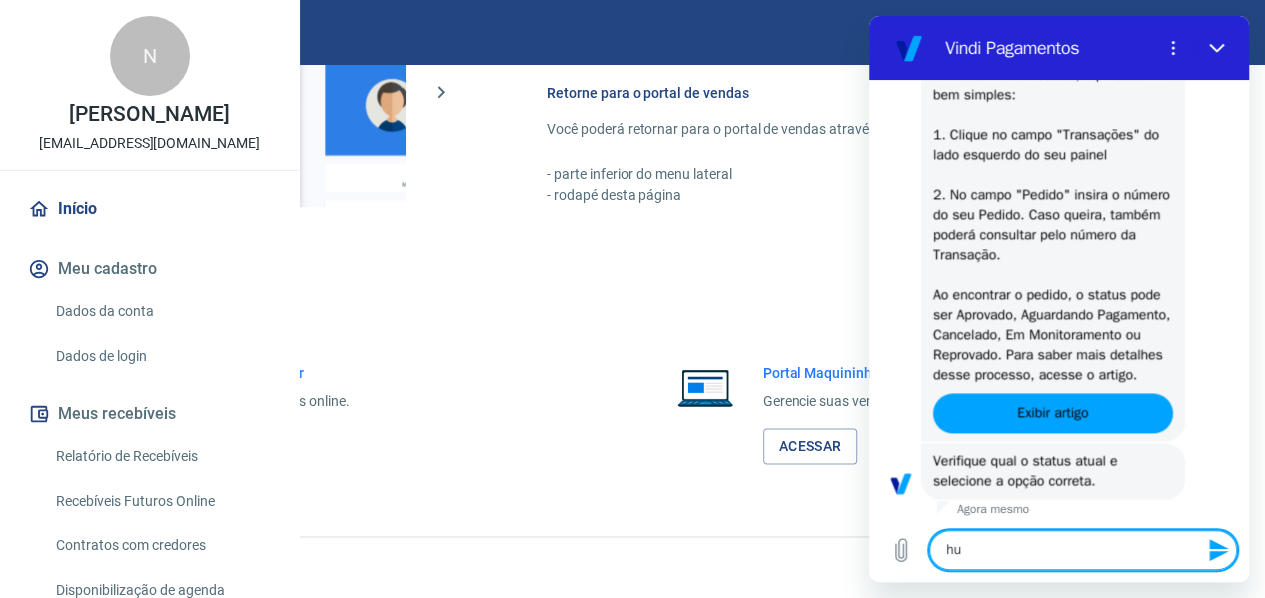 type on "hum" 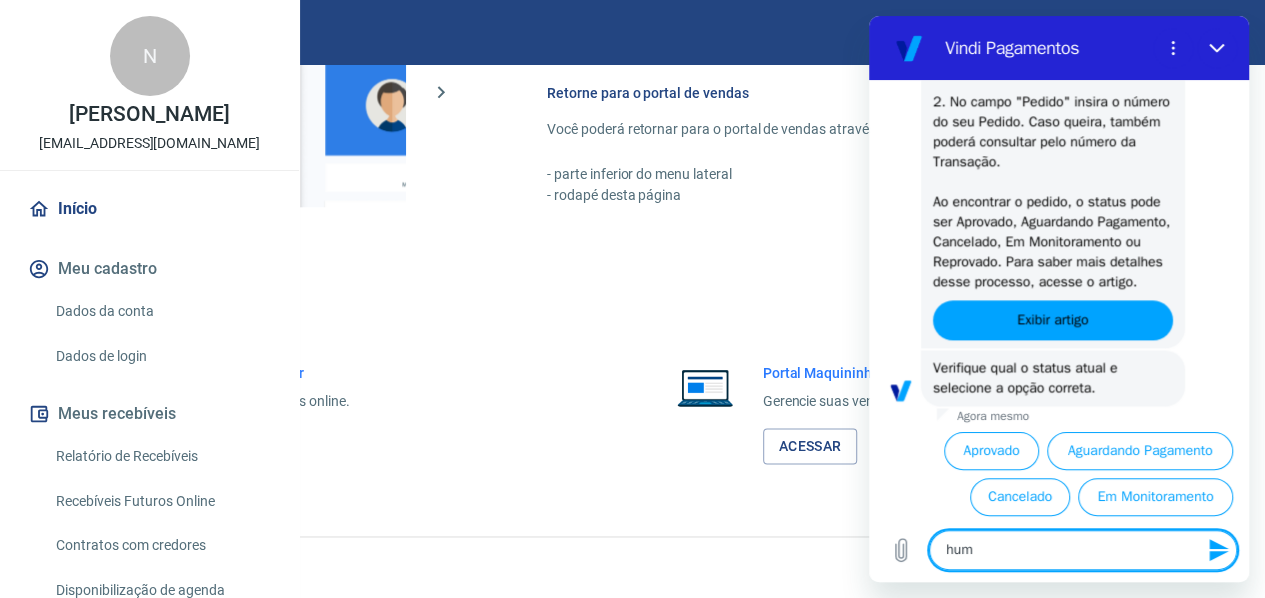 type on "huma" 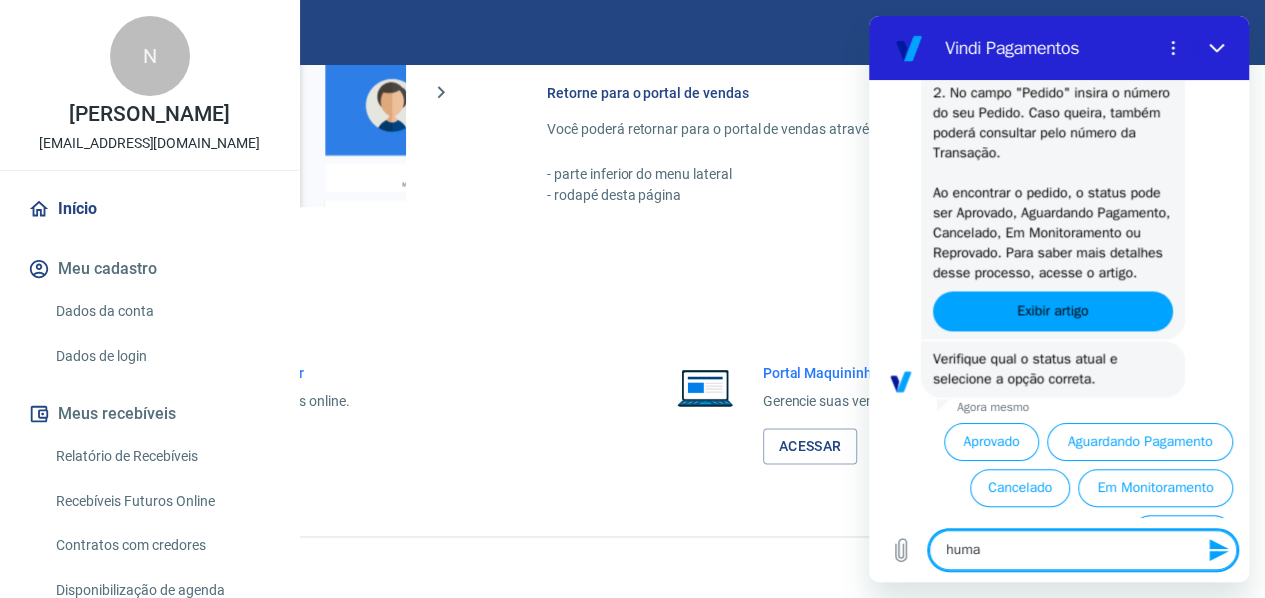 type on "x" 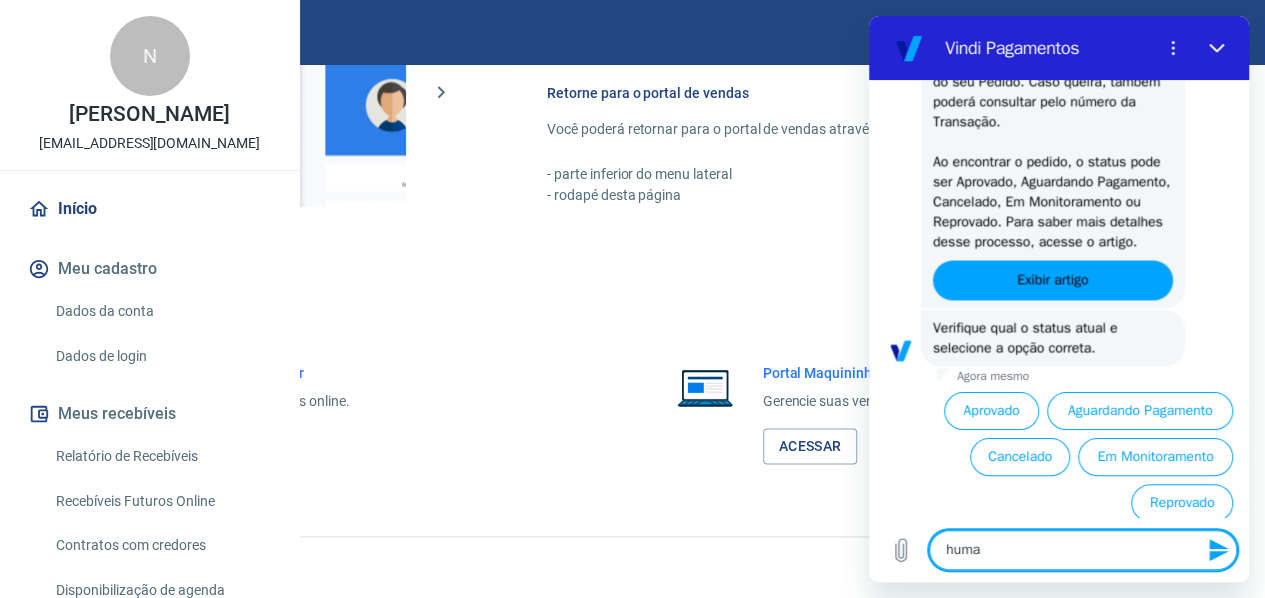 type on "human" 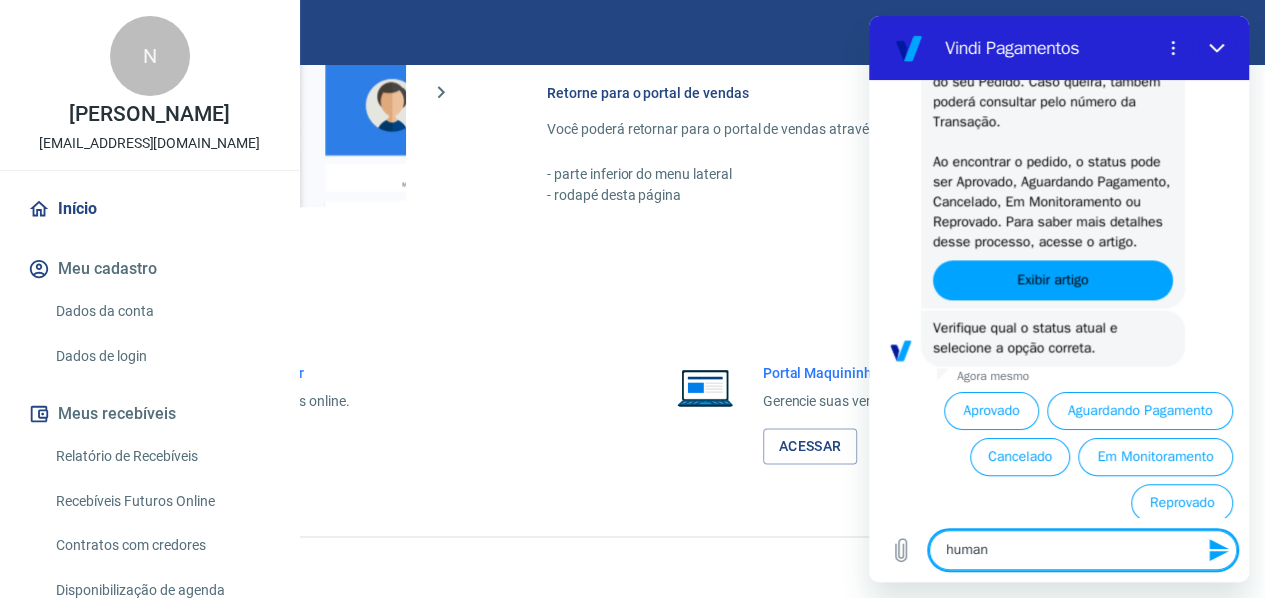 scroll, scrollTop: 1571, scrollLeft: 0, axis: vertical 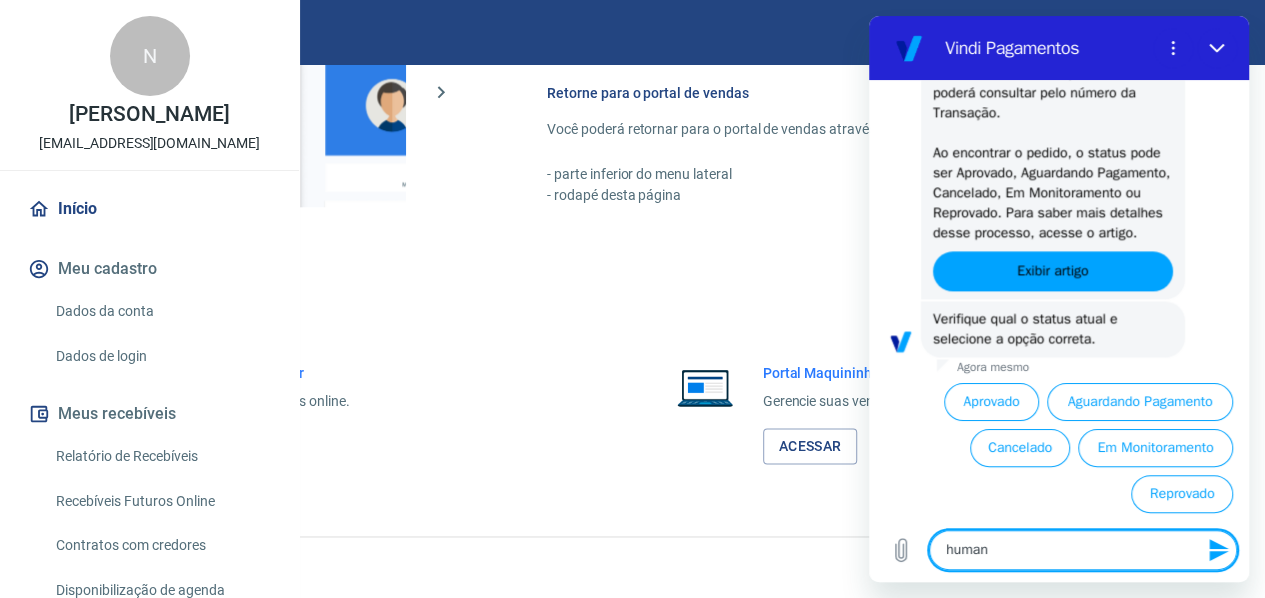 type on "humano" 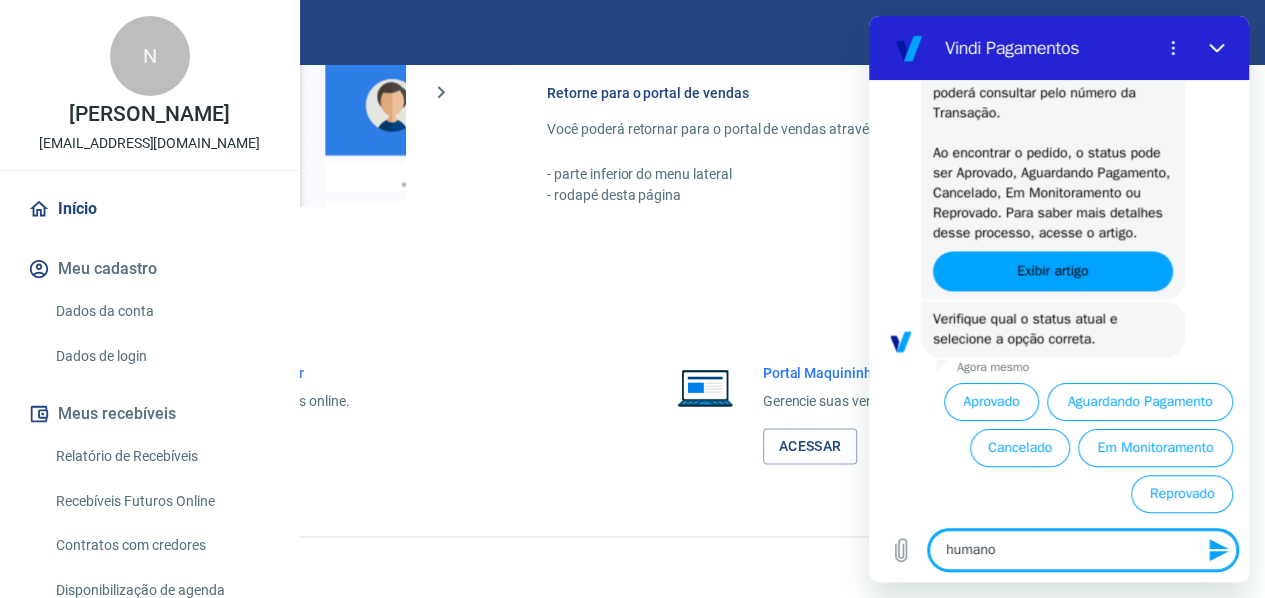 type on "human" 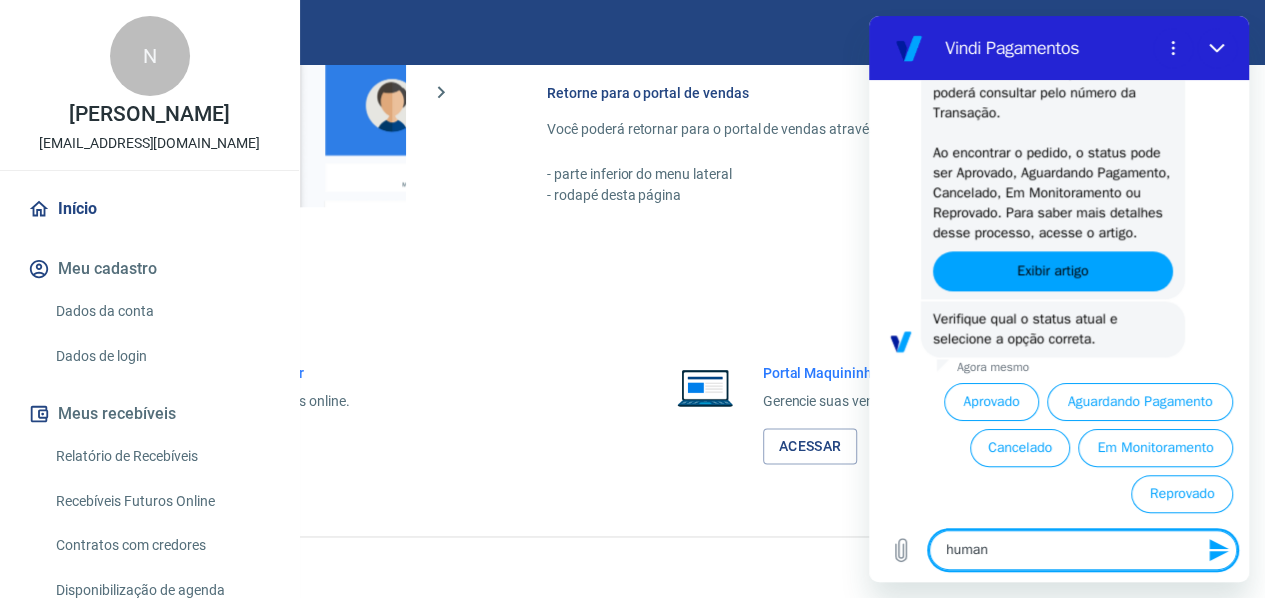 type on "huma" 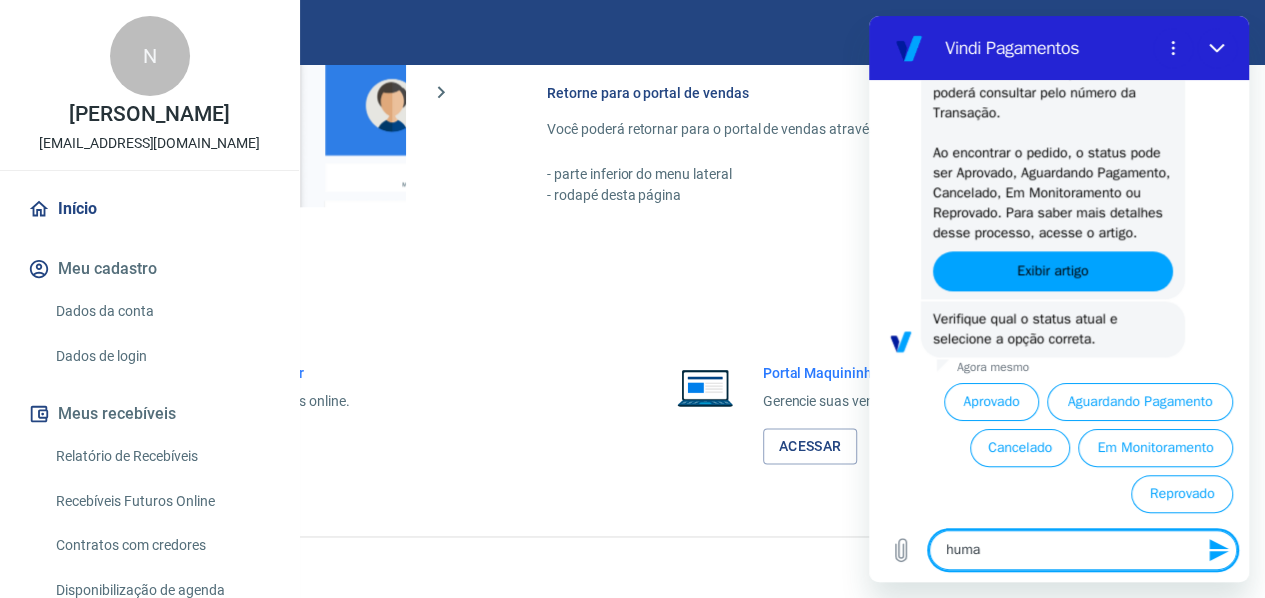 type on "hum" 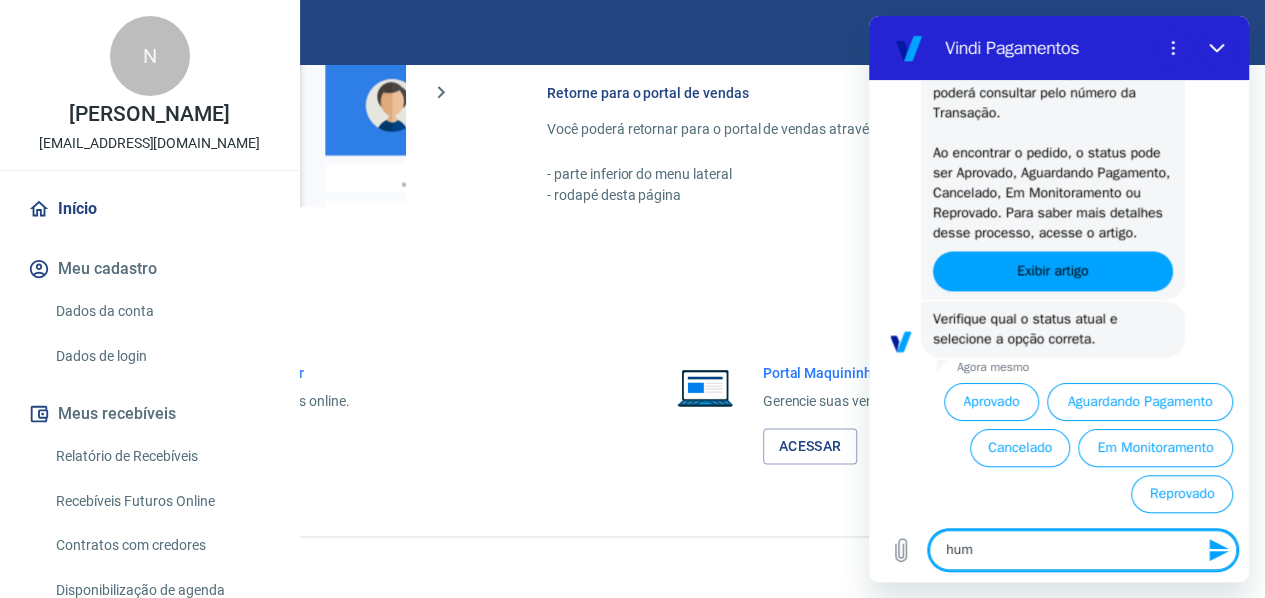 type on "hu" 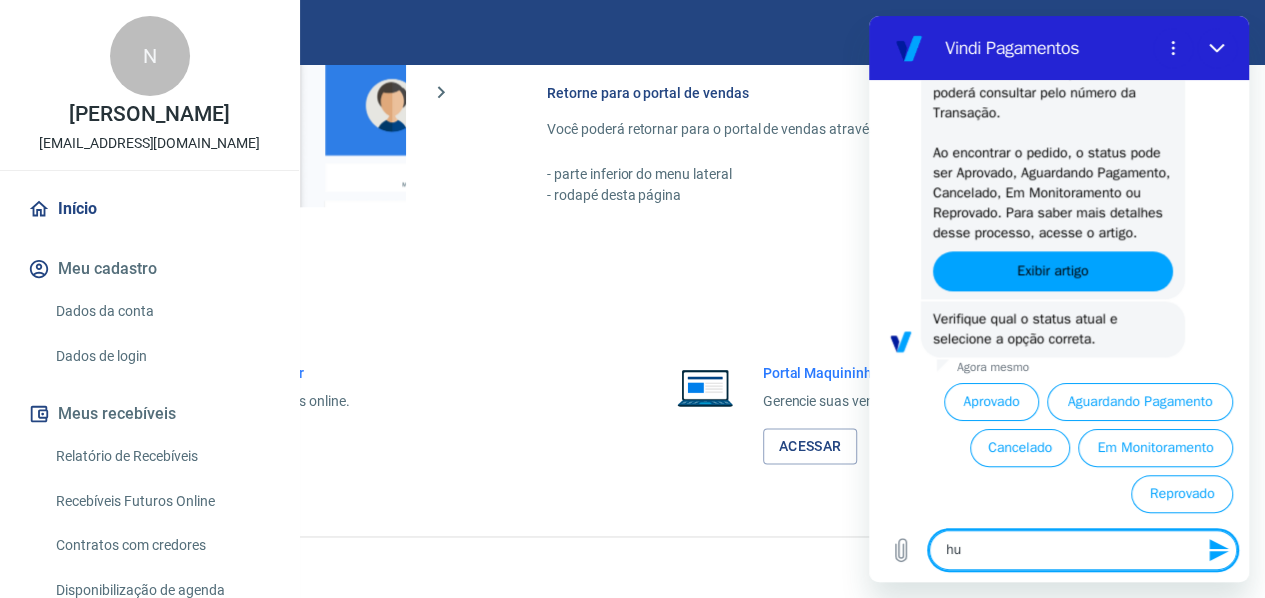 type on "h" 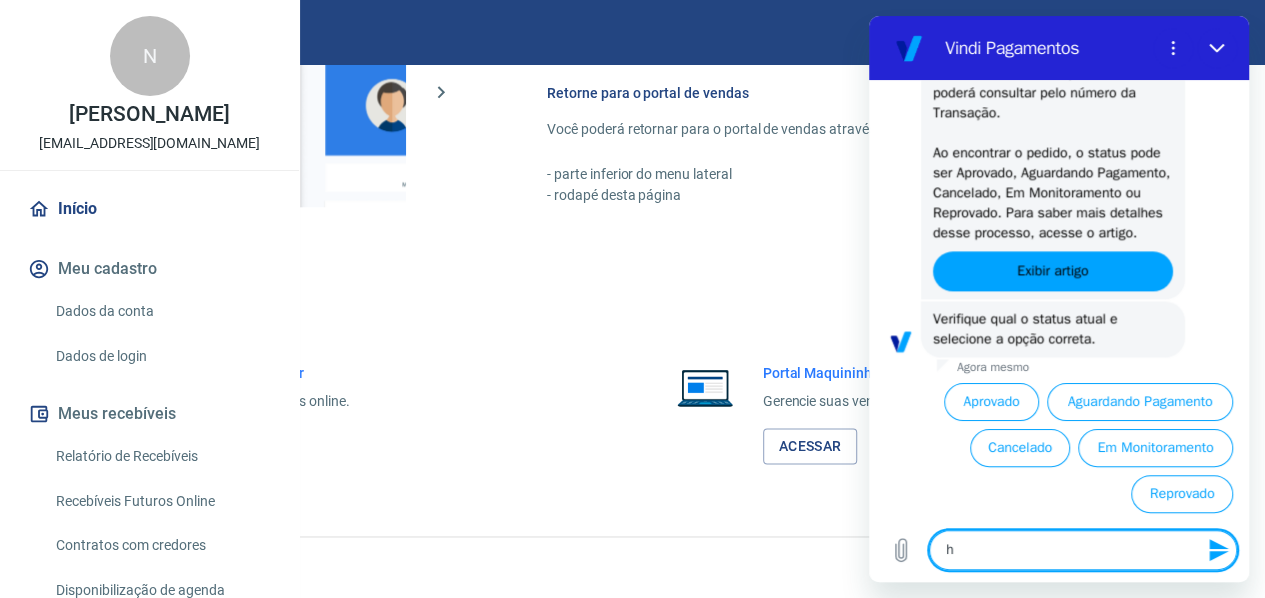 type 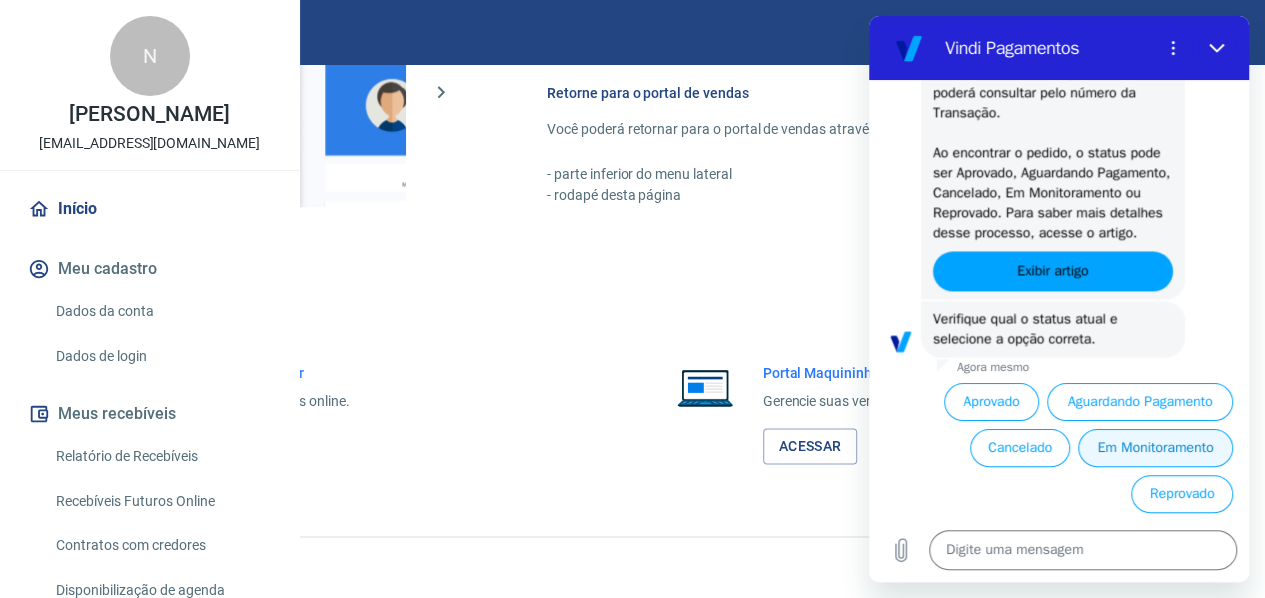click on "Em Monitoramento" at bounding box center (1155, 448) 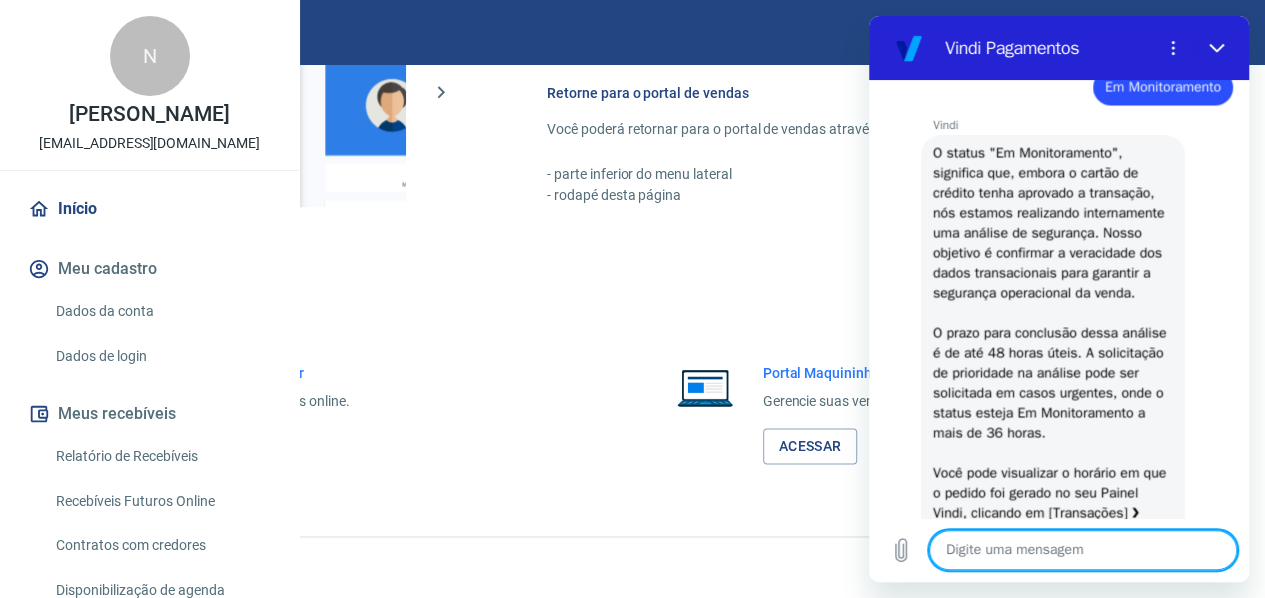 scroll, scrollTop: 1896, scrollLeft: 0, axis: vertical 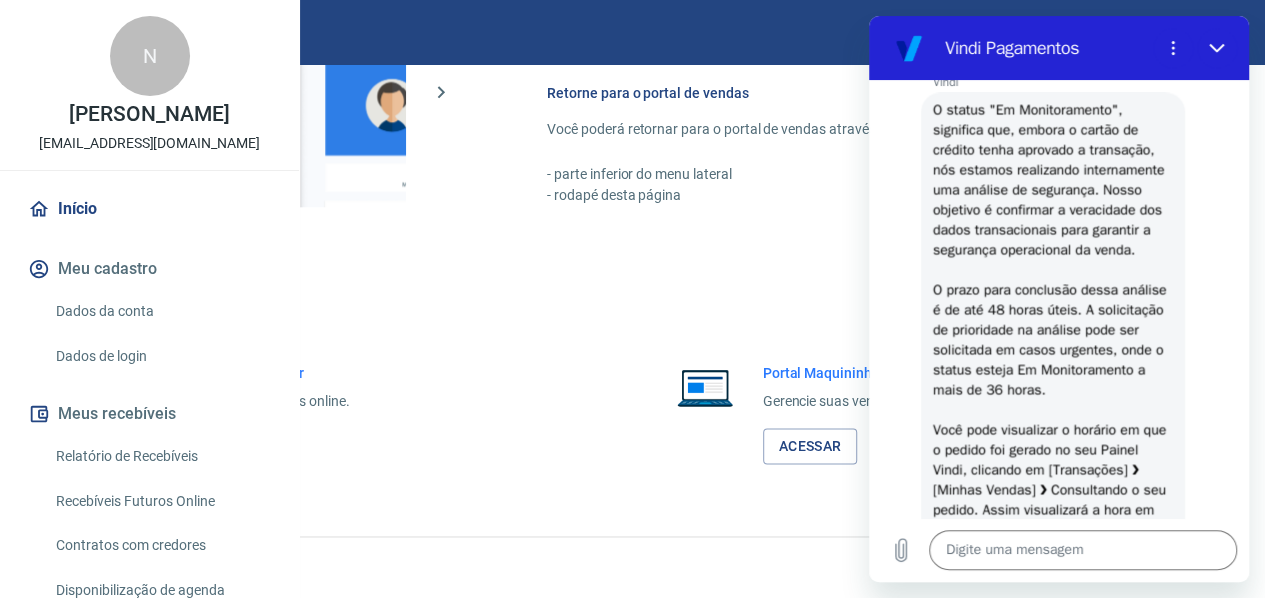 drag, startPoint x: 936, startPoint y: 323, endPoint x: 1155, endPoint y: 428, distance: 242.87033 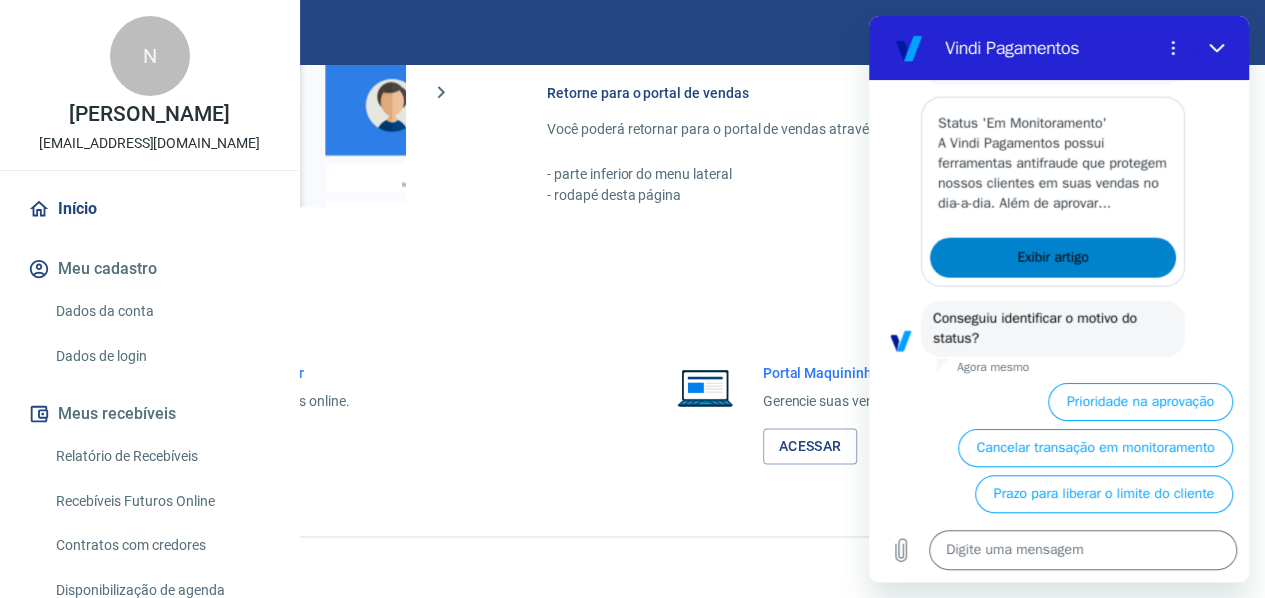 scroll, scrollTop: 2436, scrollLeft: 0, axis: vertical 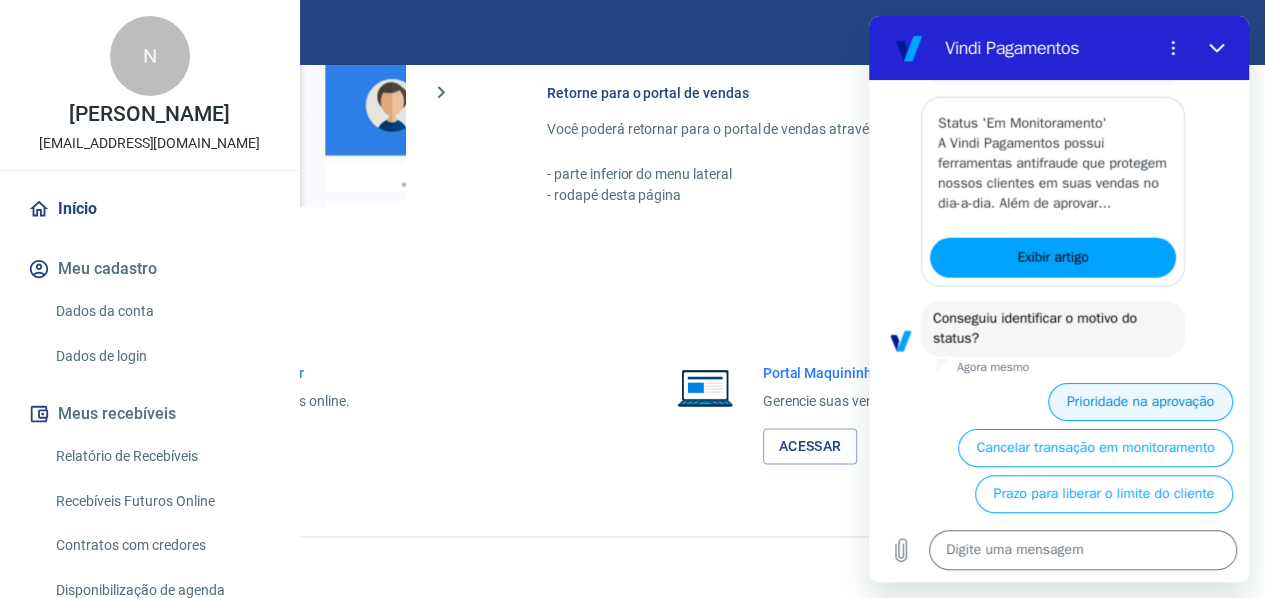 click on "Prioridade na aprovação" at bounding box center (1140, 402) 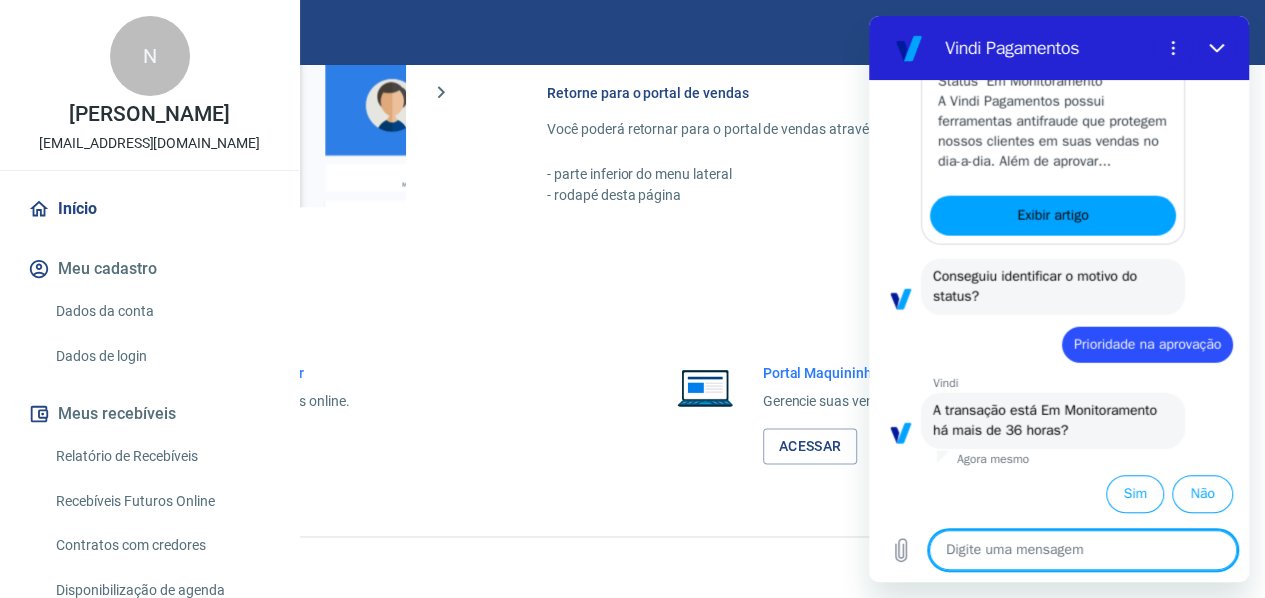 scroll, scrollTop: 2500, scrollLeft: 0, axis: vertical 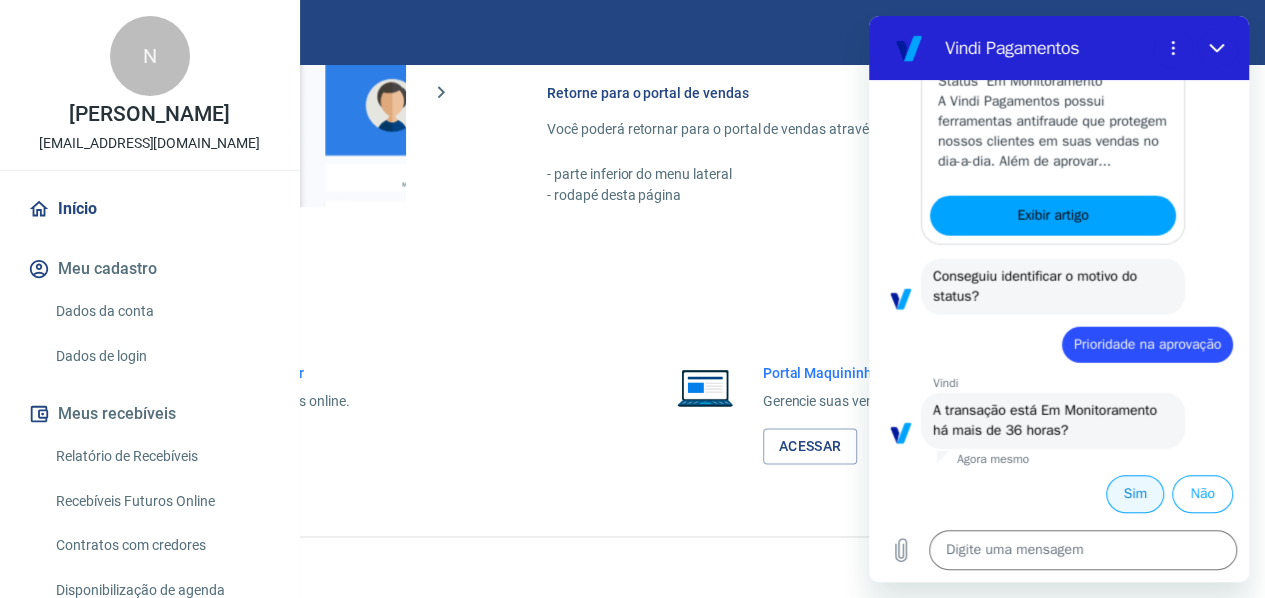 click on "Sim" at bounding box center (1135, 494) 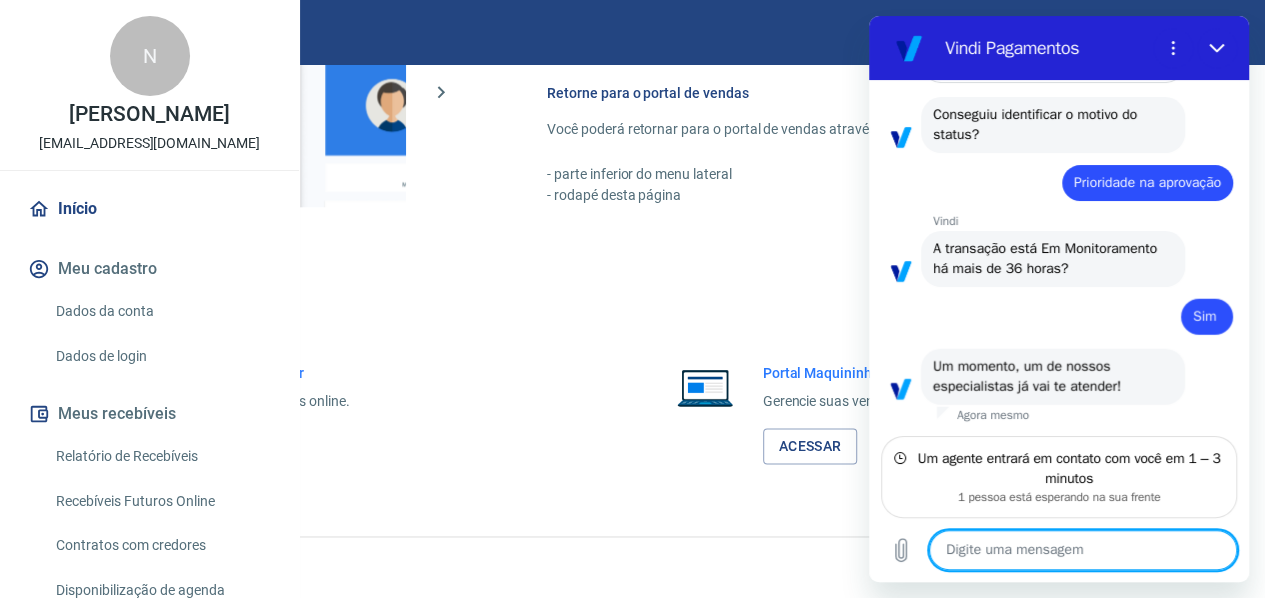 scroll, scrollTop: 2642, scrollLeft: 0, axis: vertical 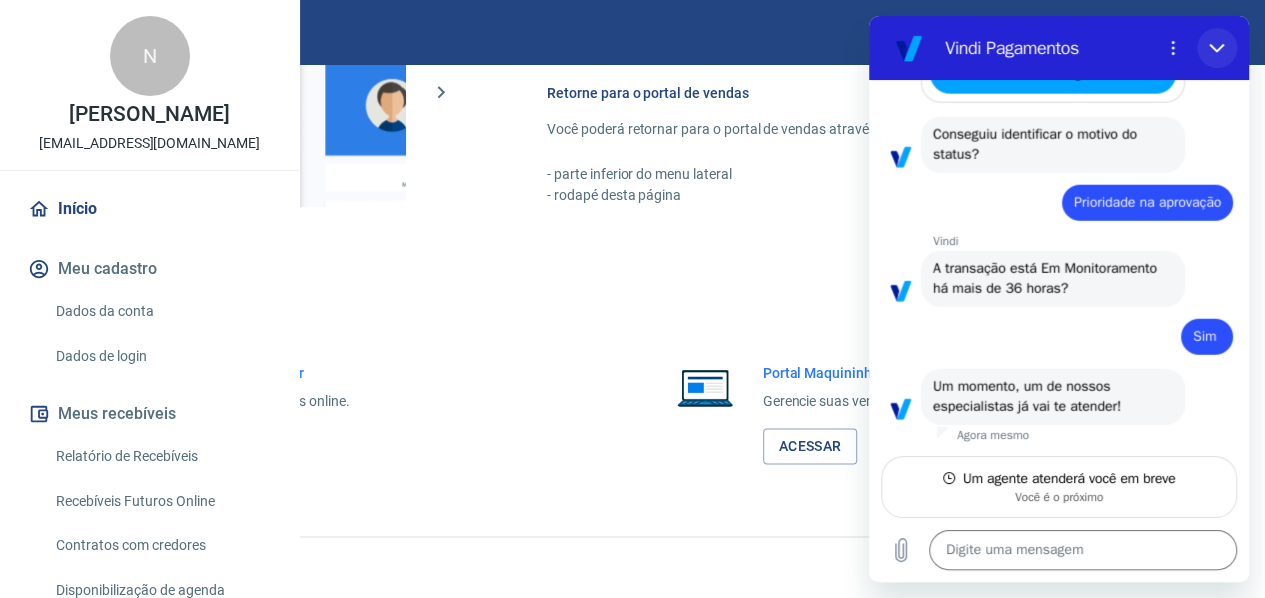 click 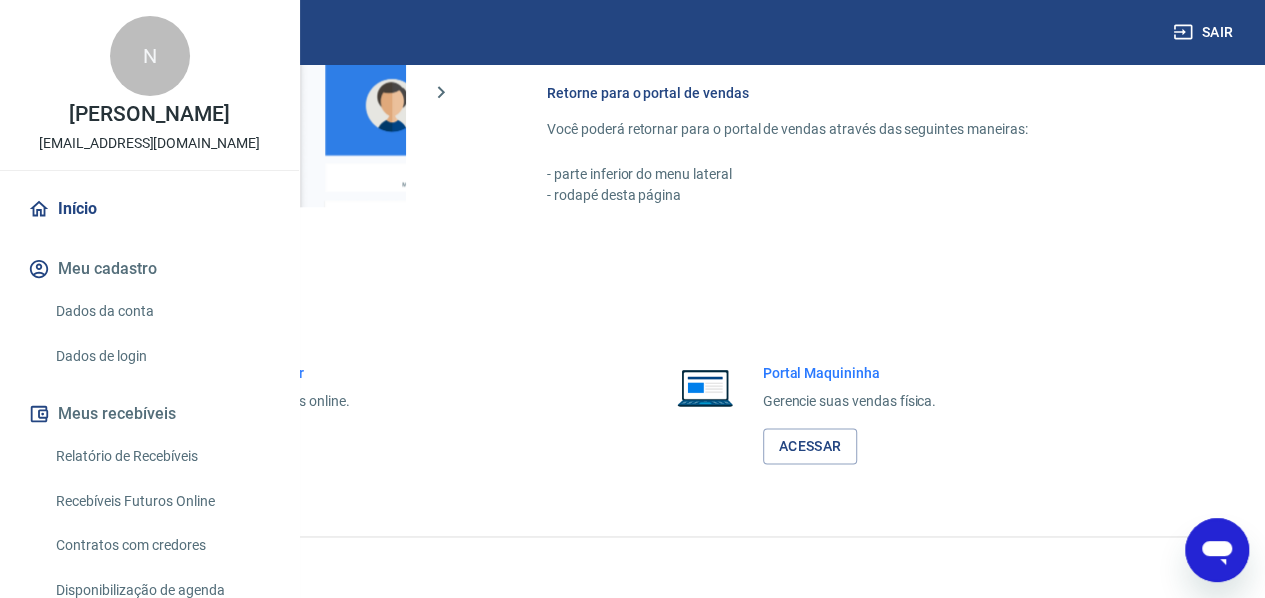 scroll, scrollTop: 2662, scrollLeft: 0, axis: vertical 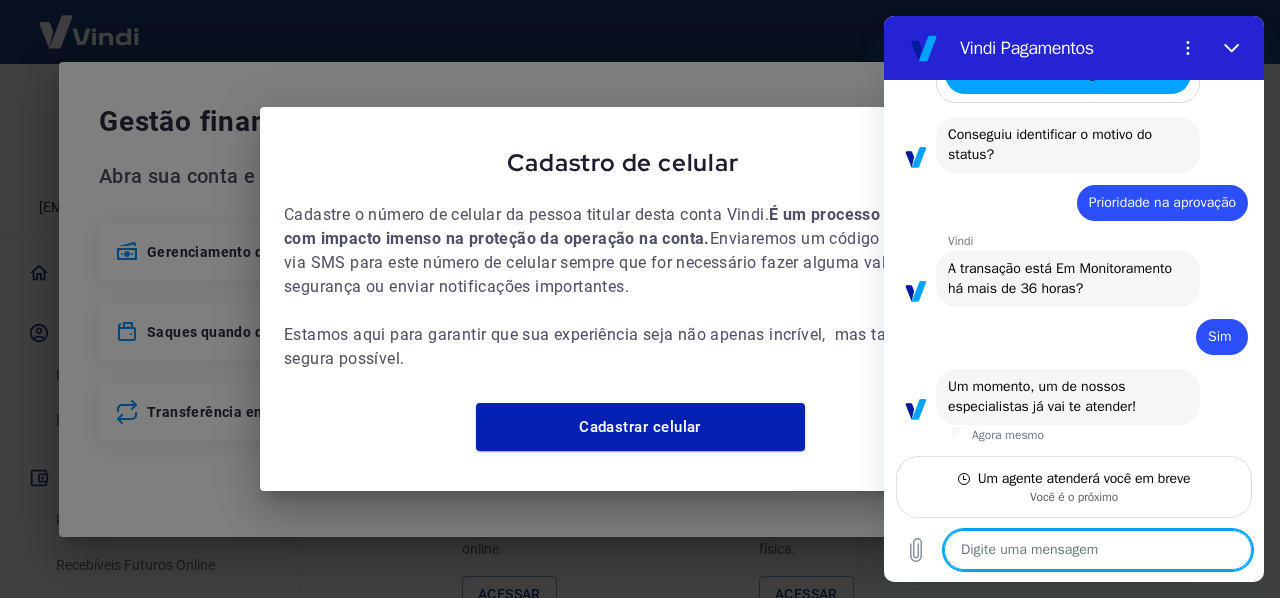 click on "Cadastre o número de celular da pessoa titular desta conta Vindi.  É um processo simples mas com impacto imenso na proteção da operação na conta.
Enviaremos um código de validação via SMS para este número de celular sempre que for necessário fazer alguma validação de segurança ou enviar notificações importantes.
Estamos aqui para garantir que sua experiência seja não apenas incrível,  mas também a mais segura possível." at bounding box center [640, 287] 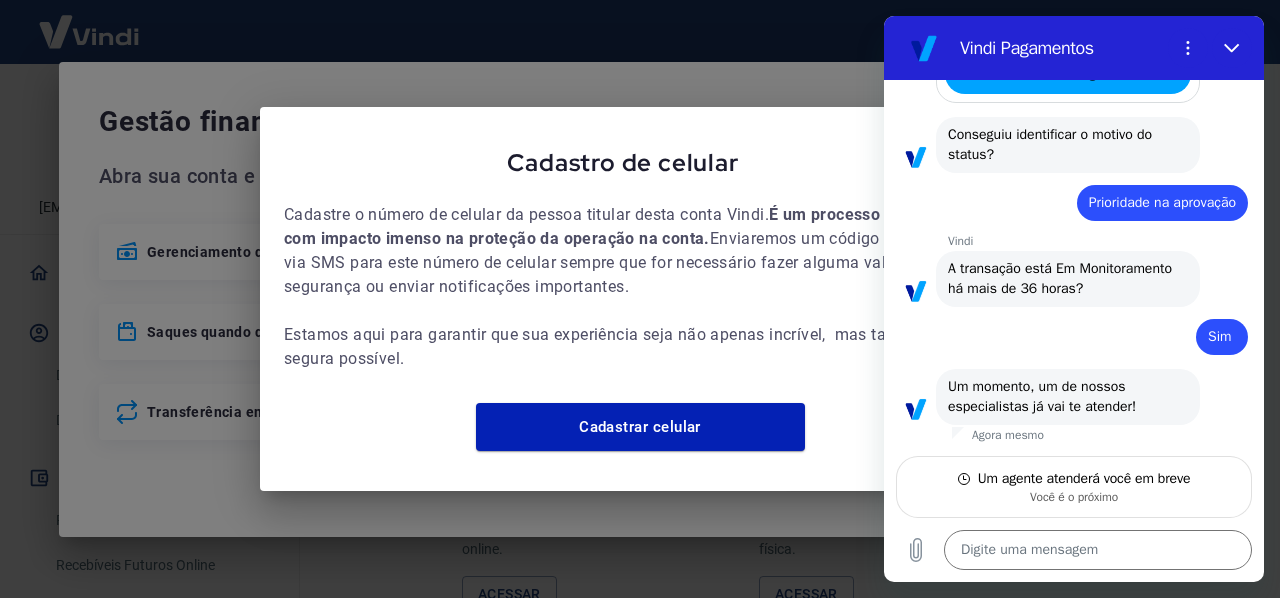 click on "Cadastro de celular" at bounding box center (623, 162) 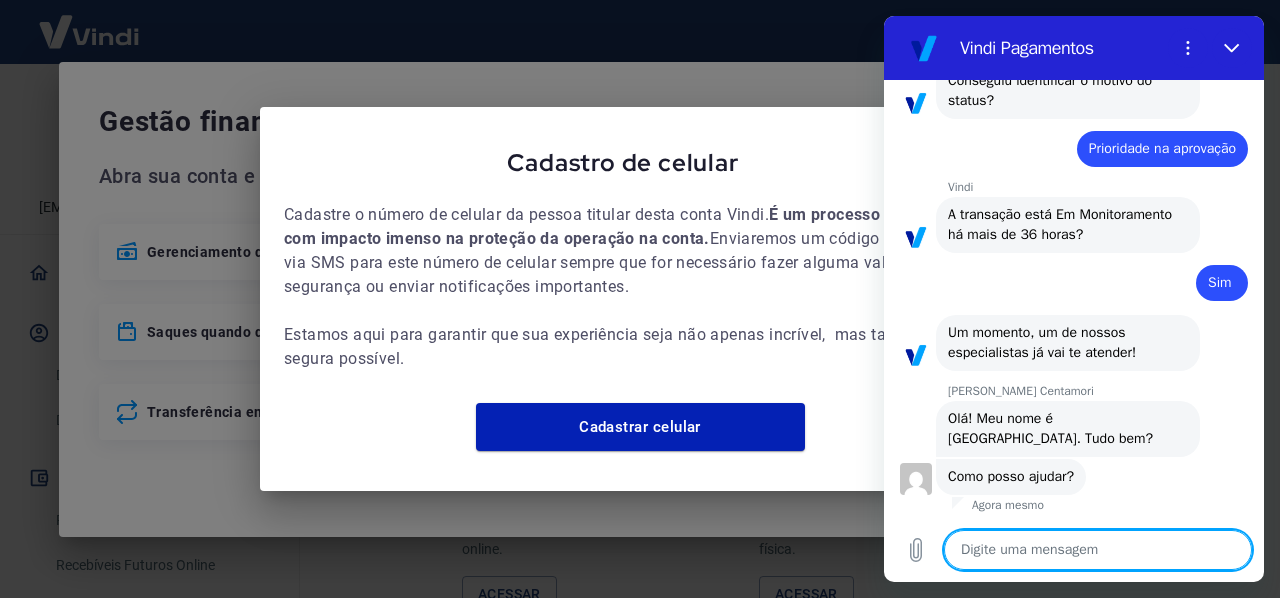 scroll, scrollTop: 2696, scrollLeft: 0, axis: vertical 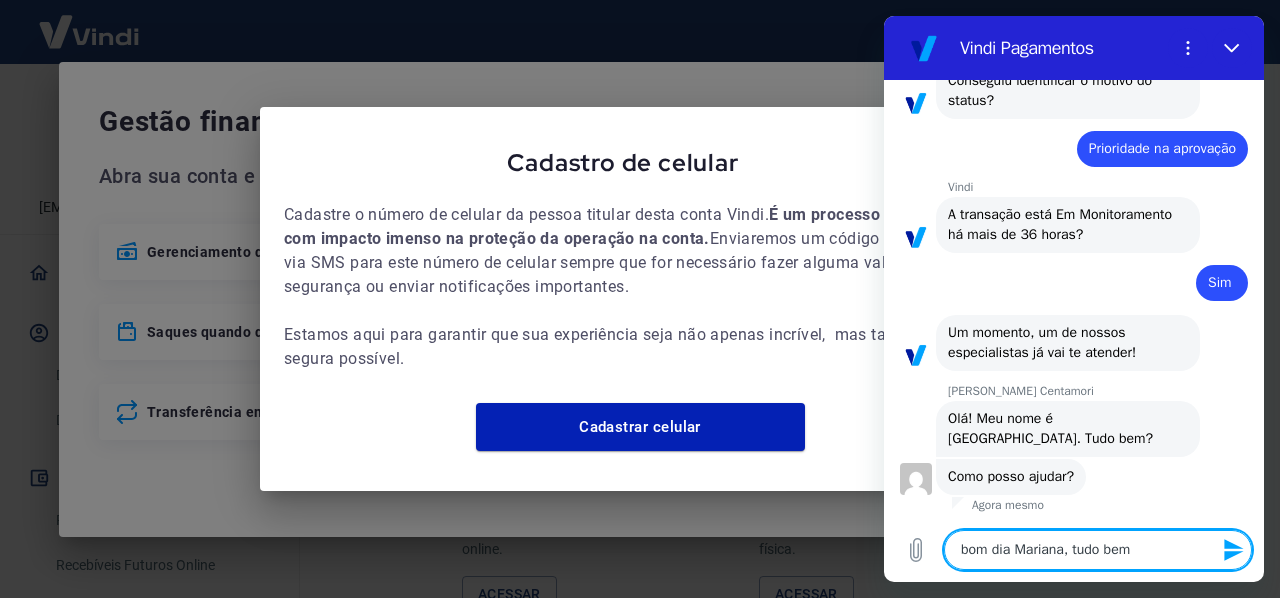 type on "bom dia [PERSON_NAME], tudo bem?" 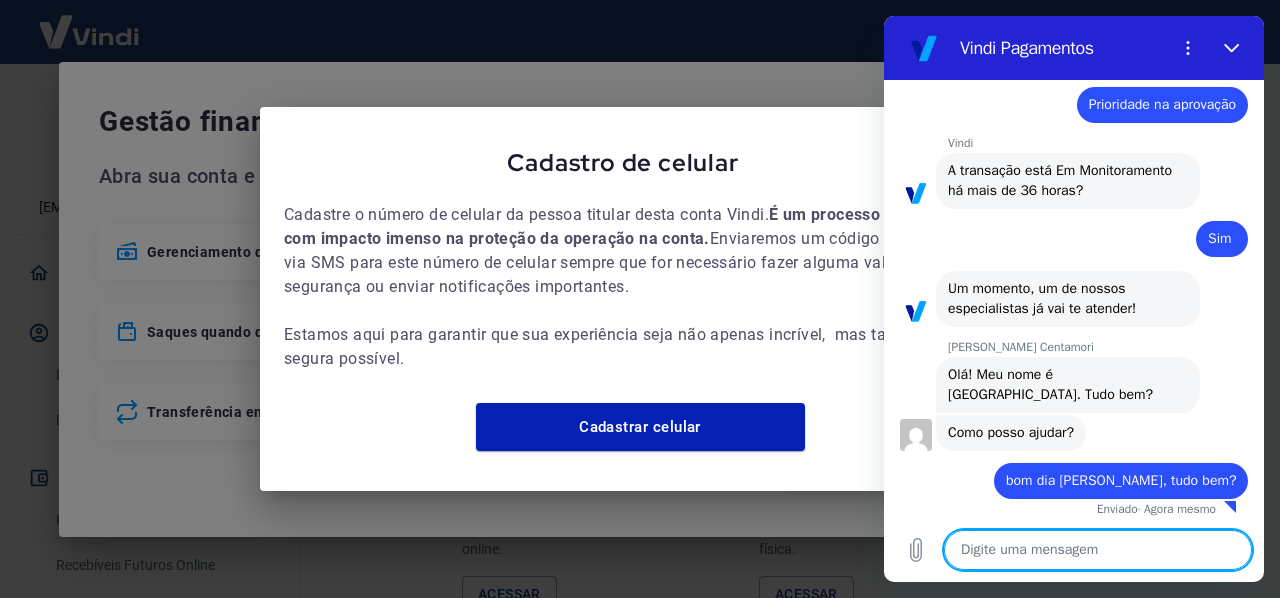 scroll, scrollTop: 2744, scrollLeft: 0, axis: vertical 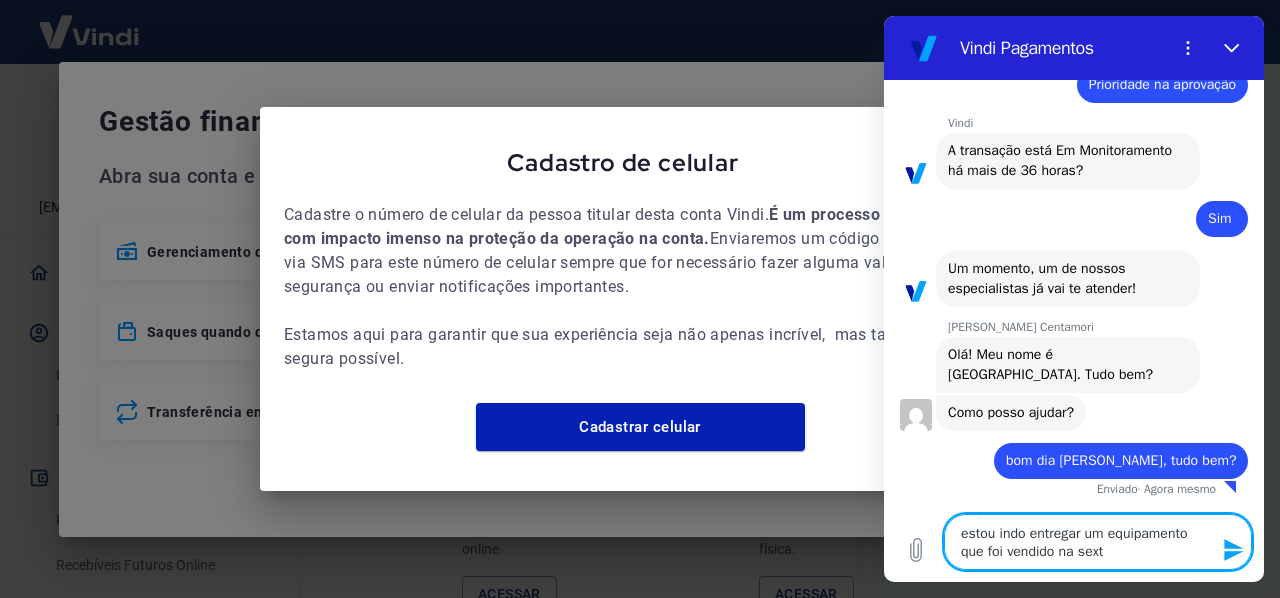 type on "estou indo entregar um equipamento que foi vendido na sexta" 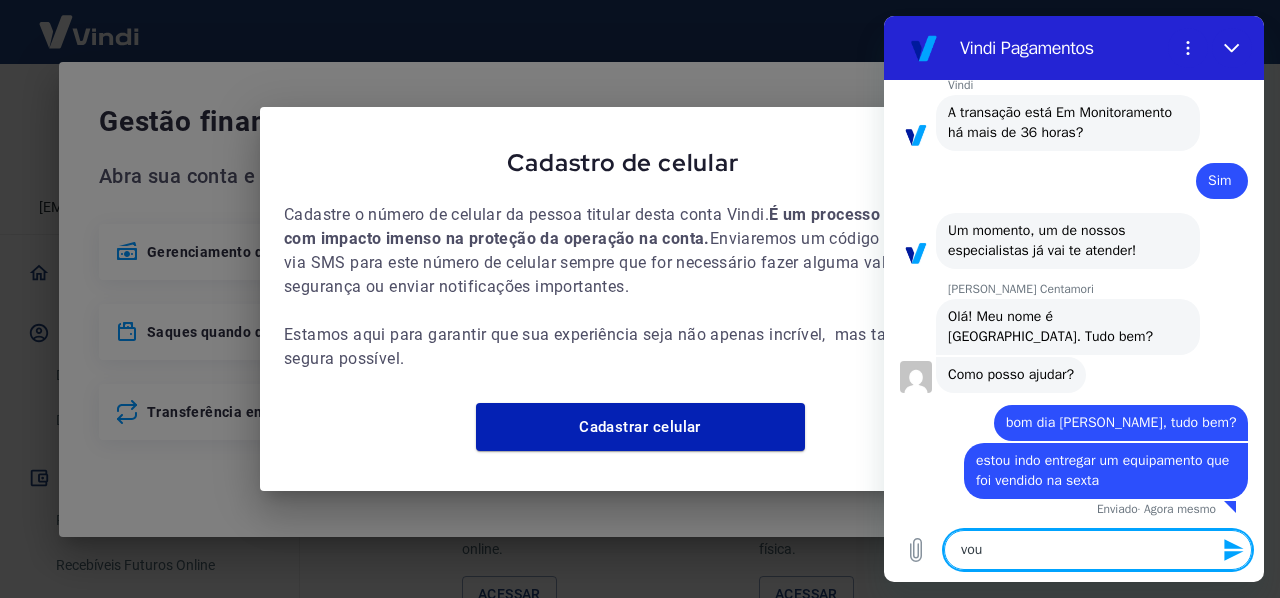 scroll, scrollTop: 2802, scrollLeft: 0, axis: vertical 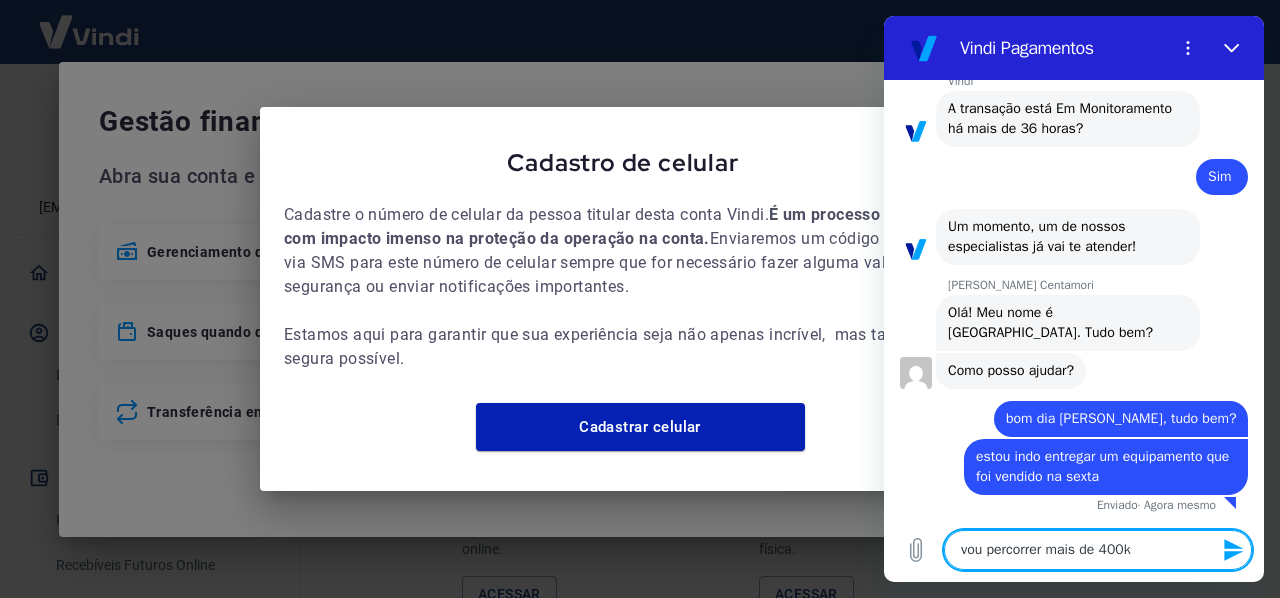 type on "vou percorrer mais de 400km" 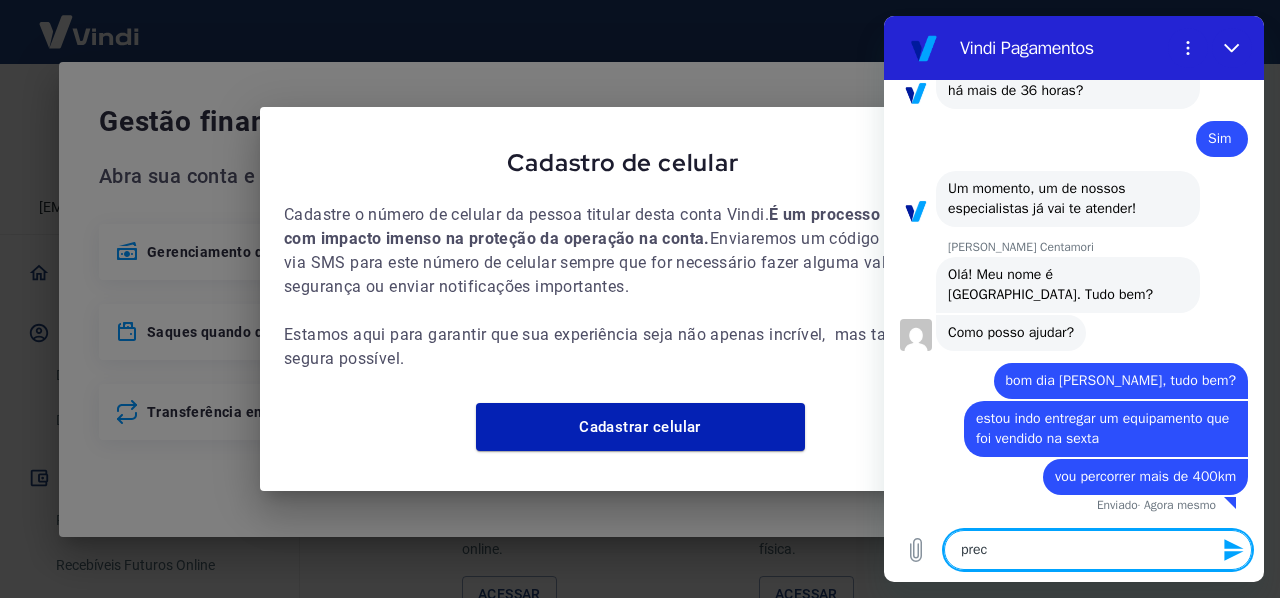 scroll, scrollTop: 2840, scrollLeft: 0, axis: vertical 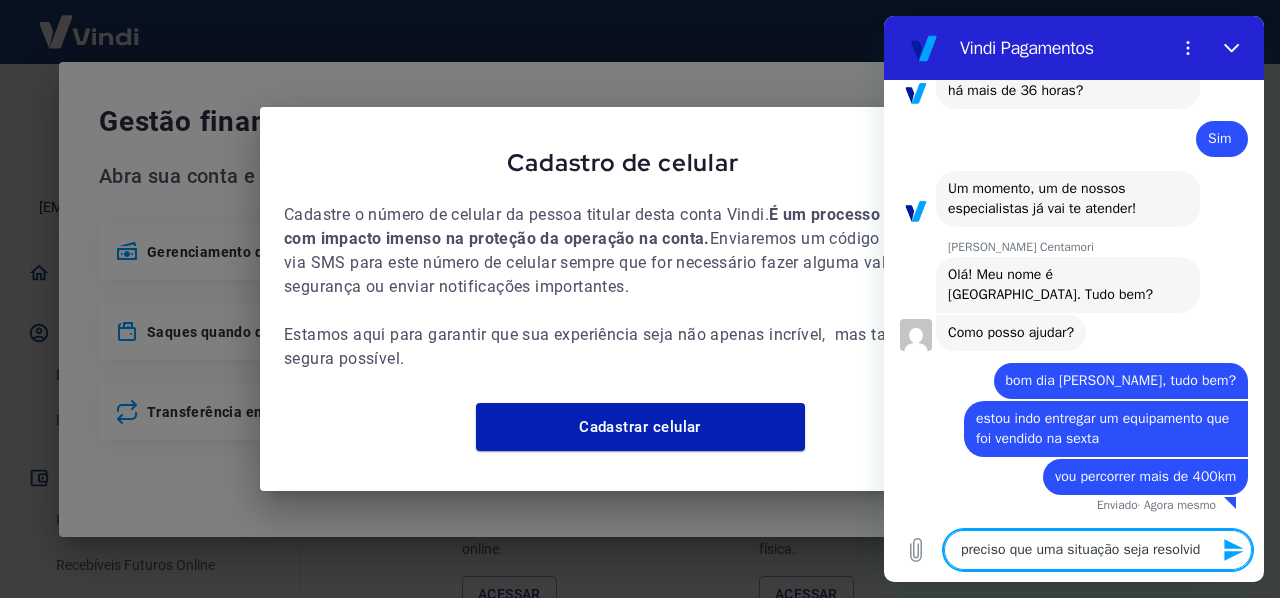 type on "preciso que uma situação seja resolvida" 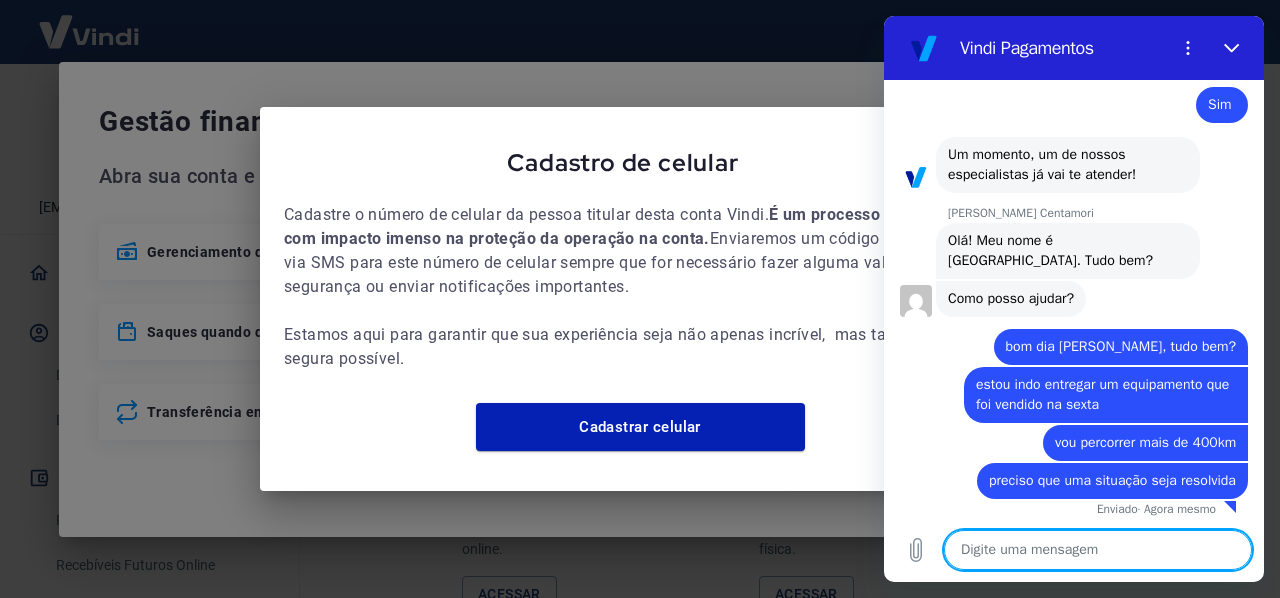 scroll, scrollTop: 2878, scrollLeft: 0, axis: vertical 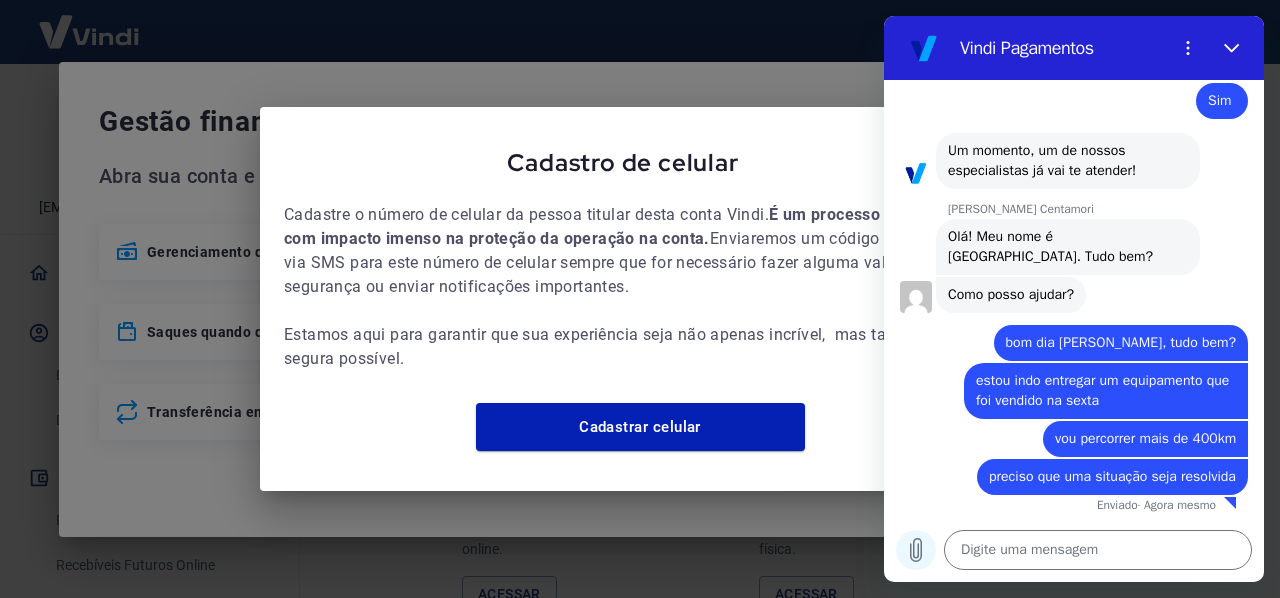click at bounding box center (916, 550) 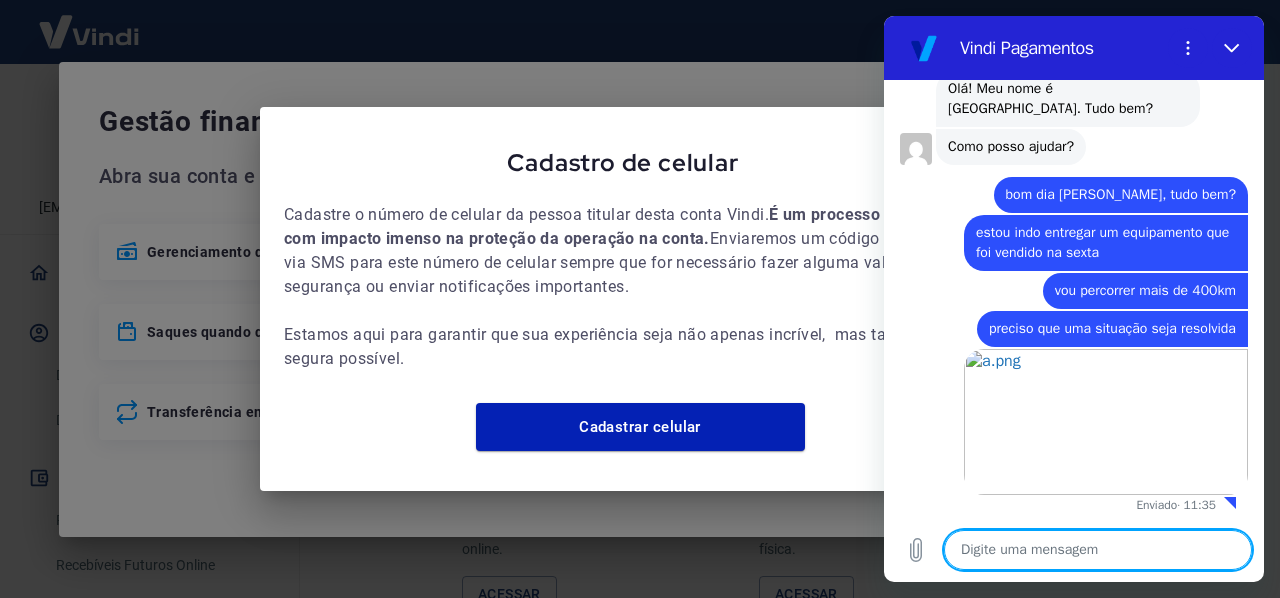 scroll, scrollTop: 3026, scrollLeft: 0, axis: vertical 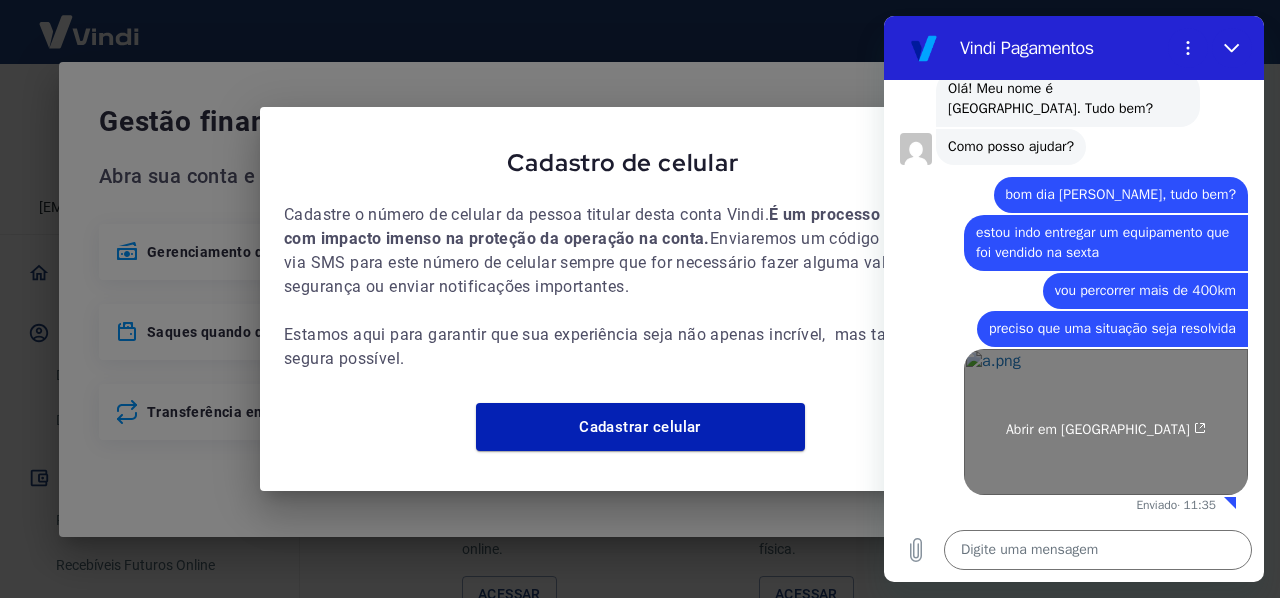 click on "Abrir em [GEOGRAPHIC_DATA]" at bounding box center [1106, 422] 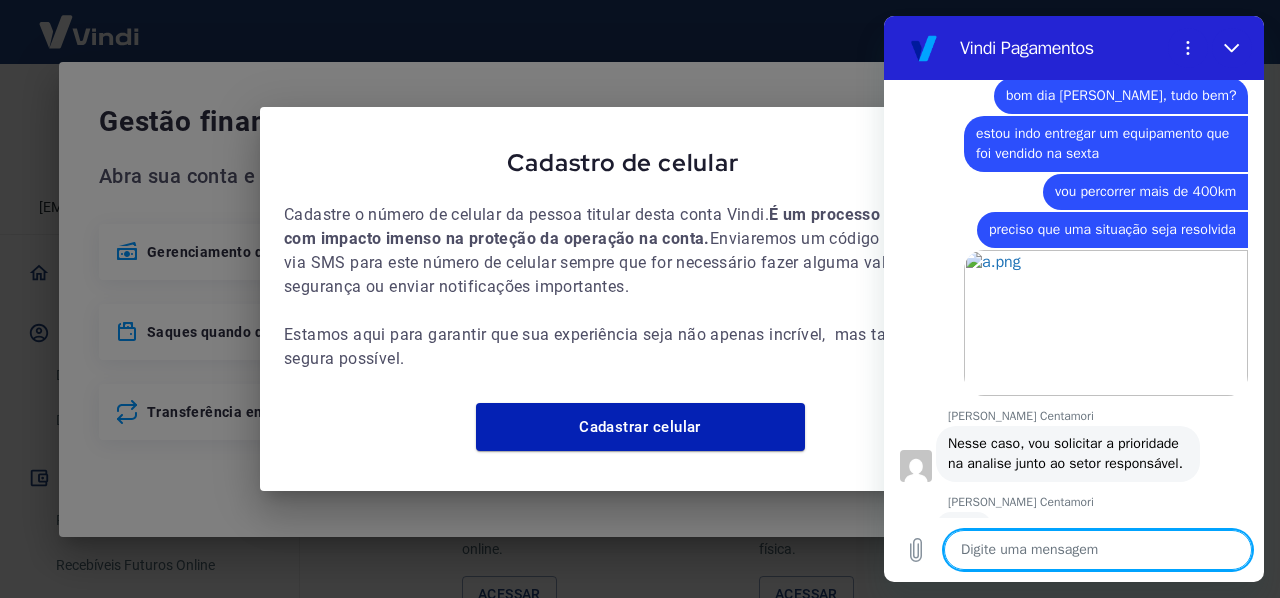 scroll, scrollTop: 3170, scrollLeft: 0, axis: vertical 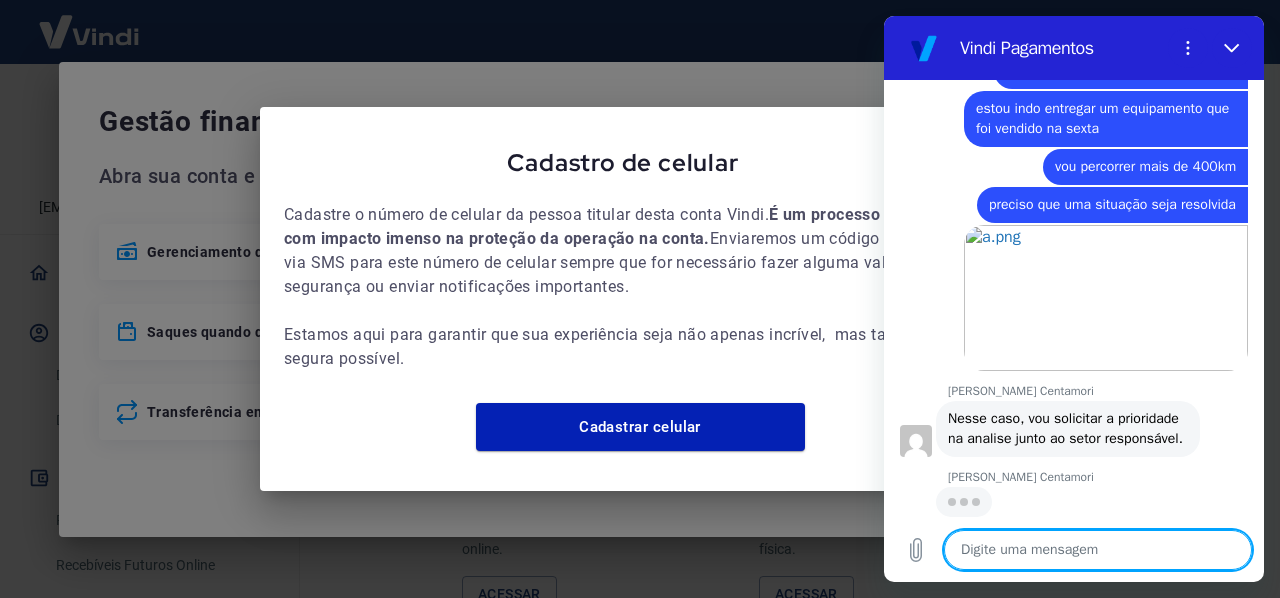 click at bounding box center [1098, 550] 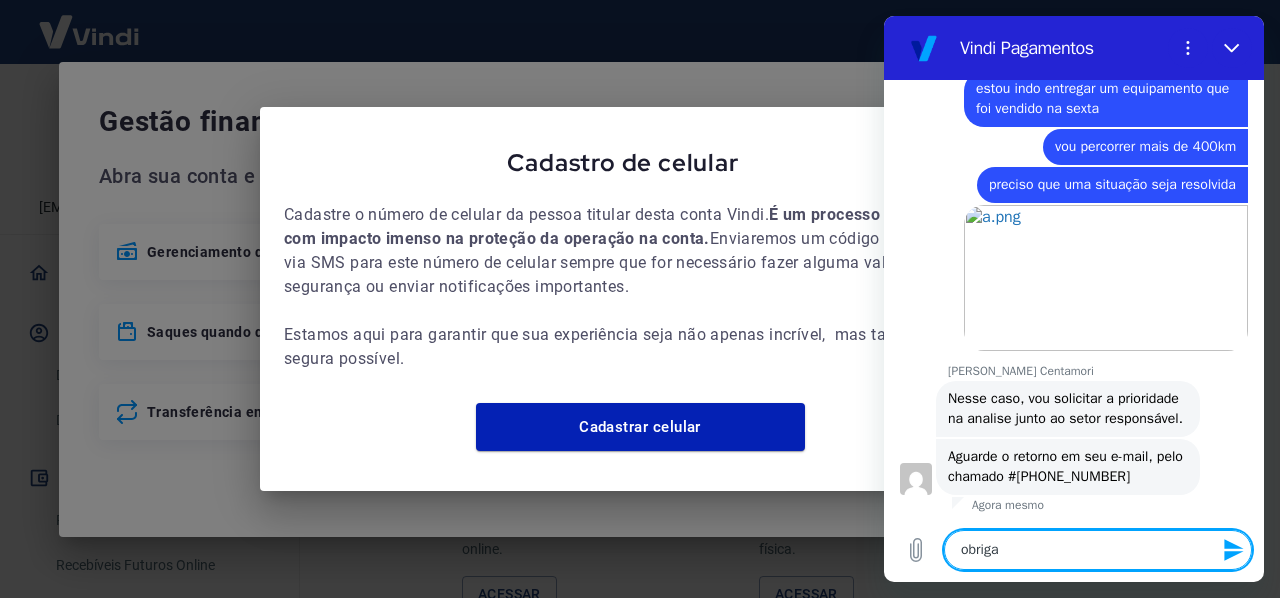 scroll, scrollTop: 3190, scrollLeft: 0, axis: vertical 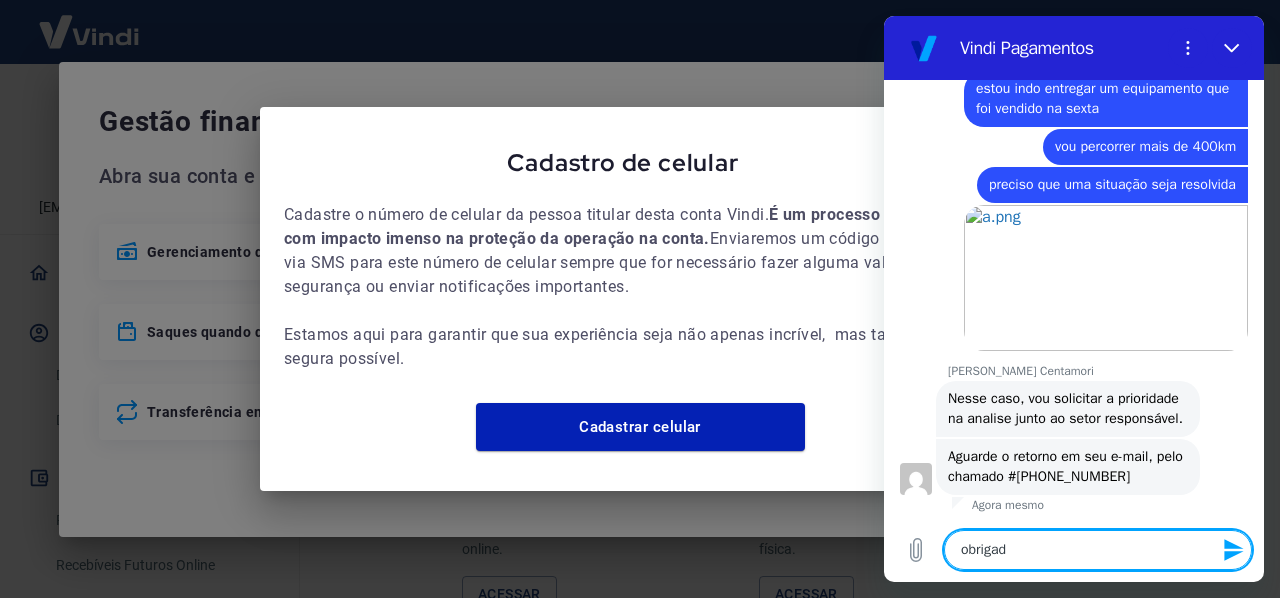 type on "obrigado" 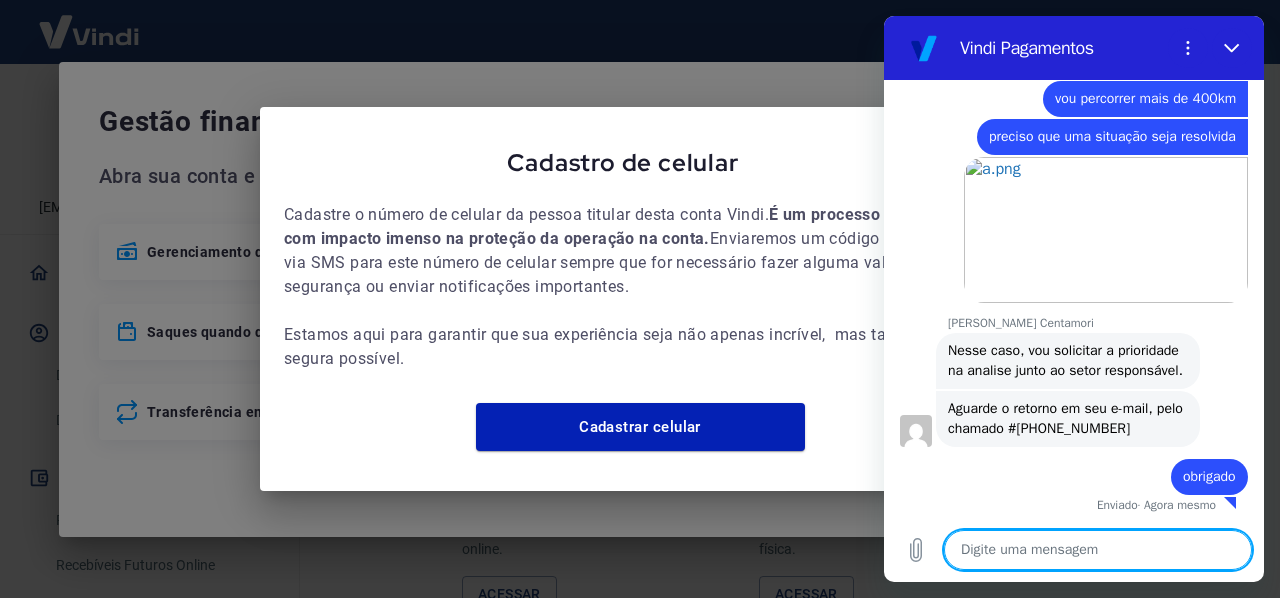 scroll, scrollTop: 3238, scrollLeft: 0, axis: vertical 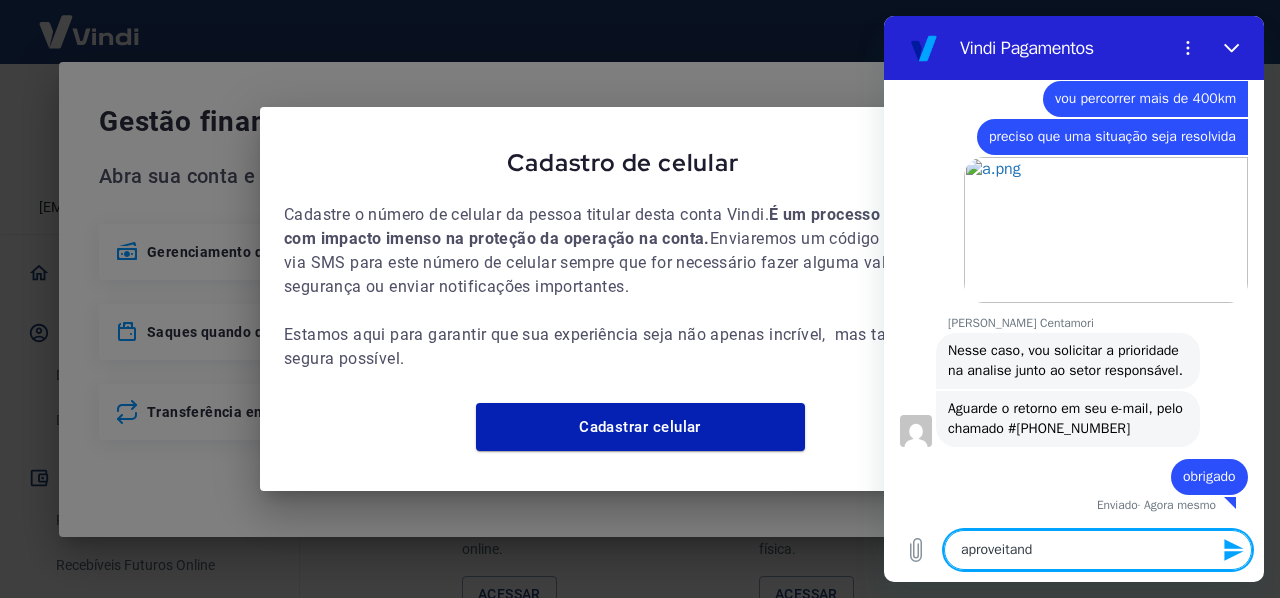 type on "aproveitando" 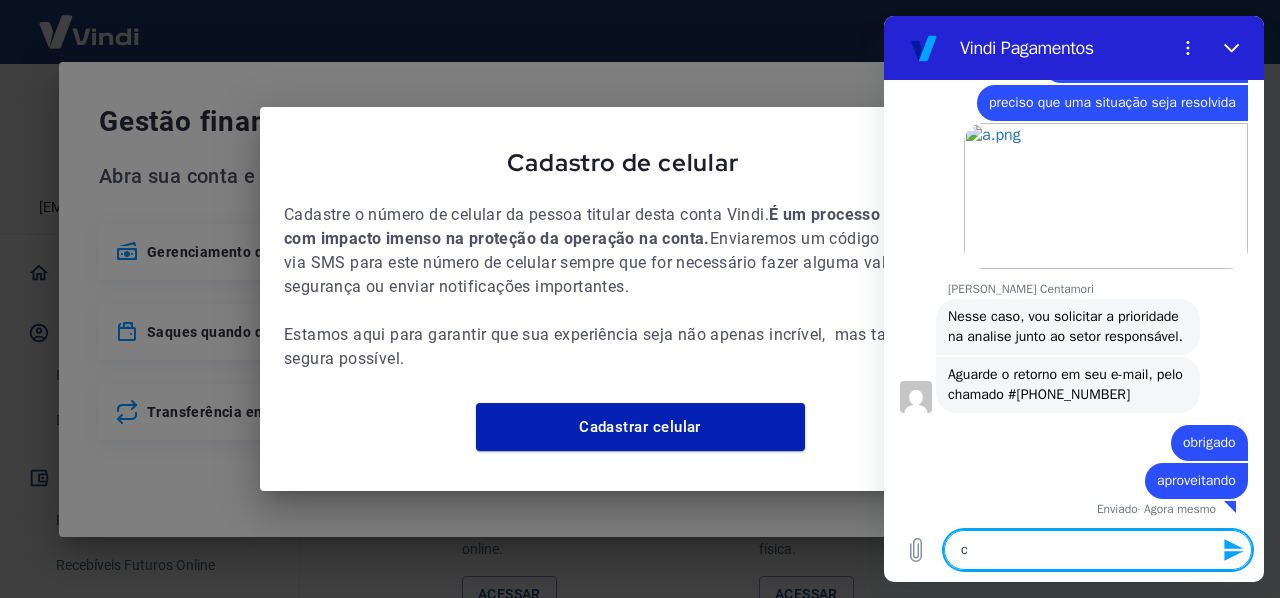 scroll, scrollTop: 3276, scrollLeft: 0, axis: vertical 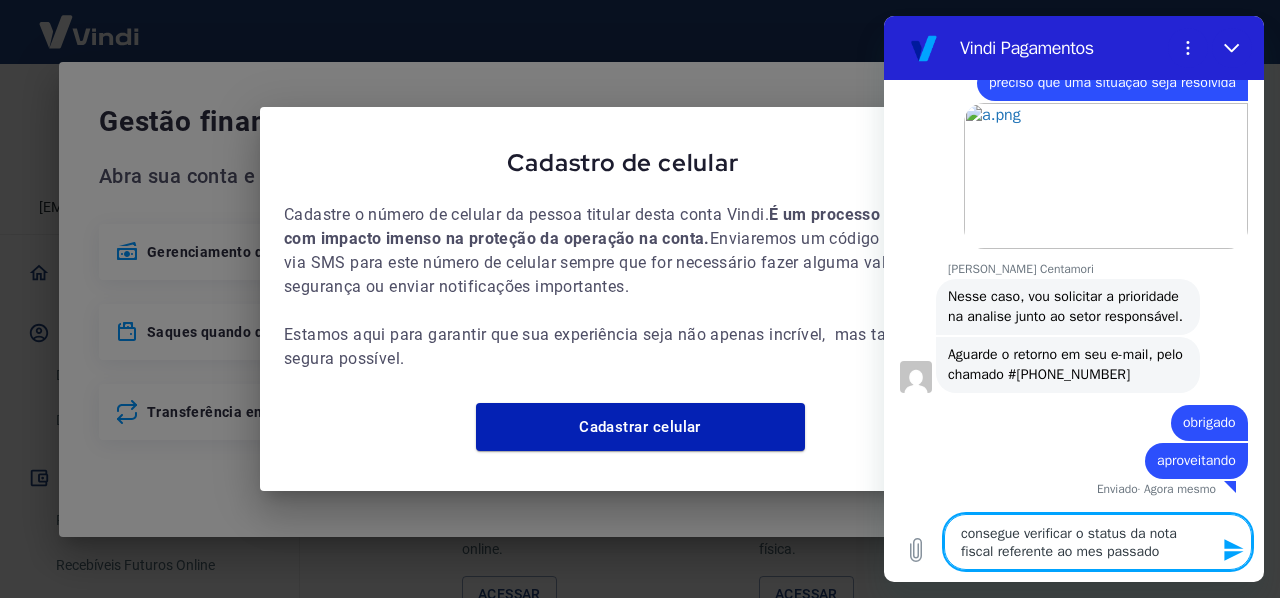 type on "consegue verificar o status da nota fiscal referente ao mes passado?" 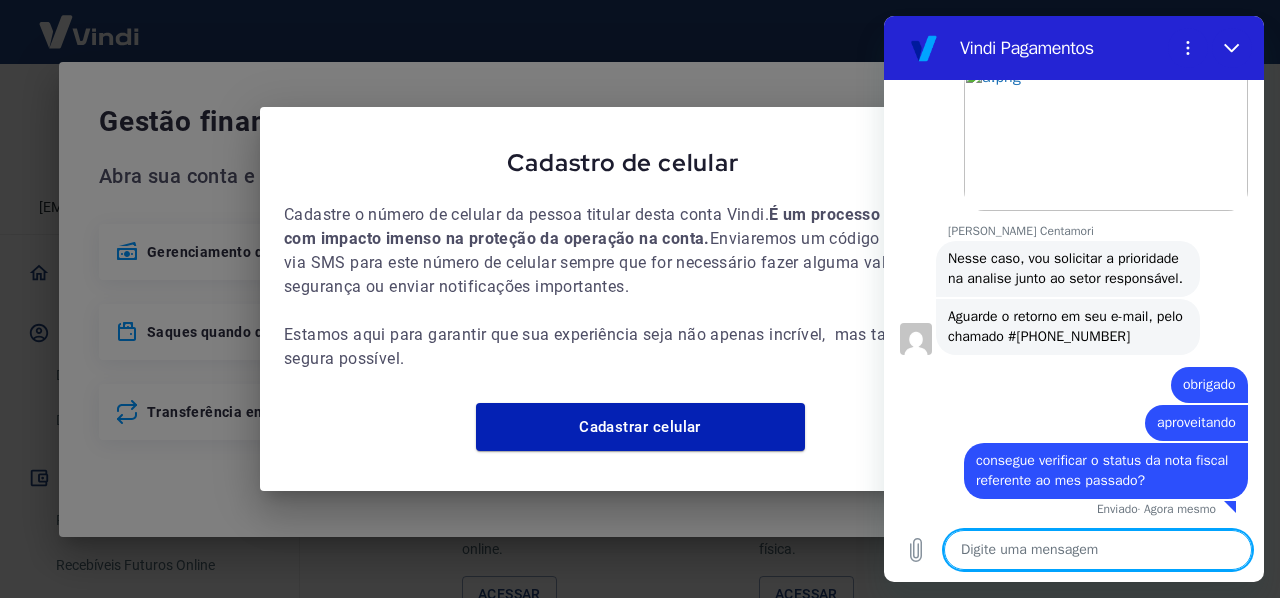 scroll, scrollTop: 3334, scrollLeft: 0, axis: vertical 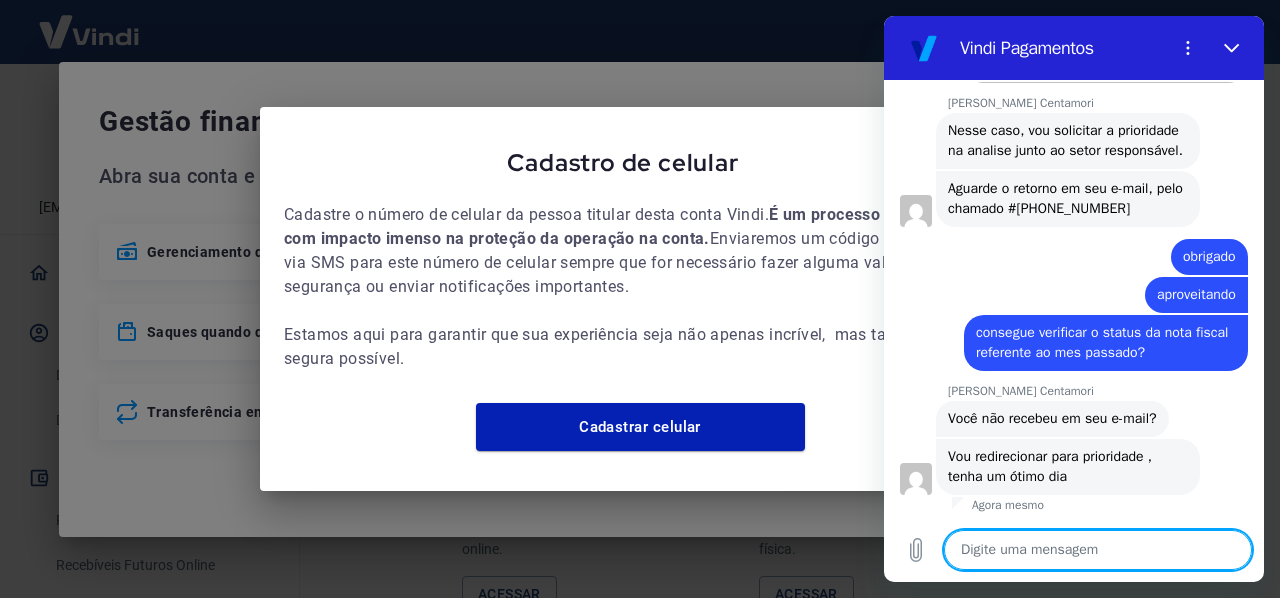 click at bounding box center (1098, 550) 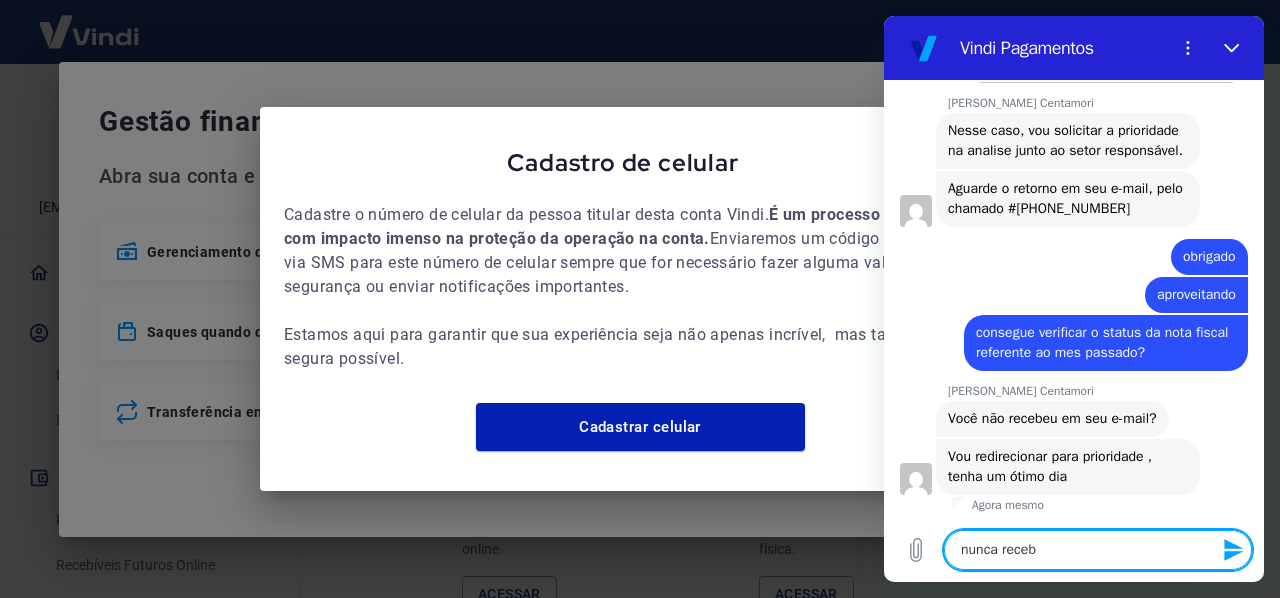 type on "nunca recebo" 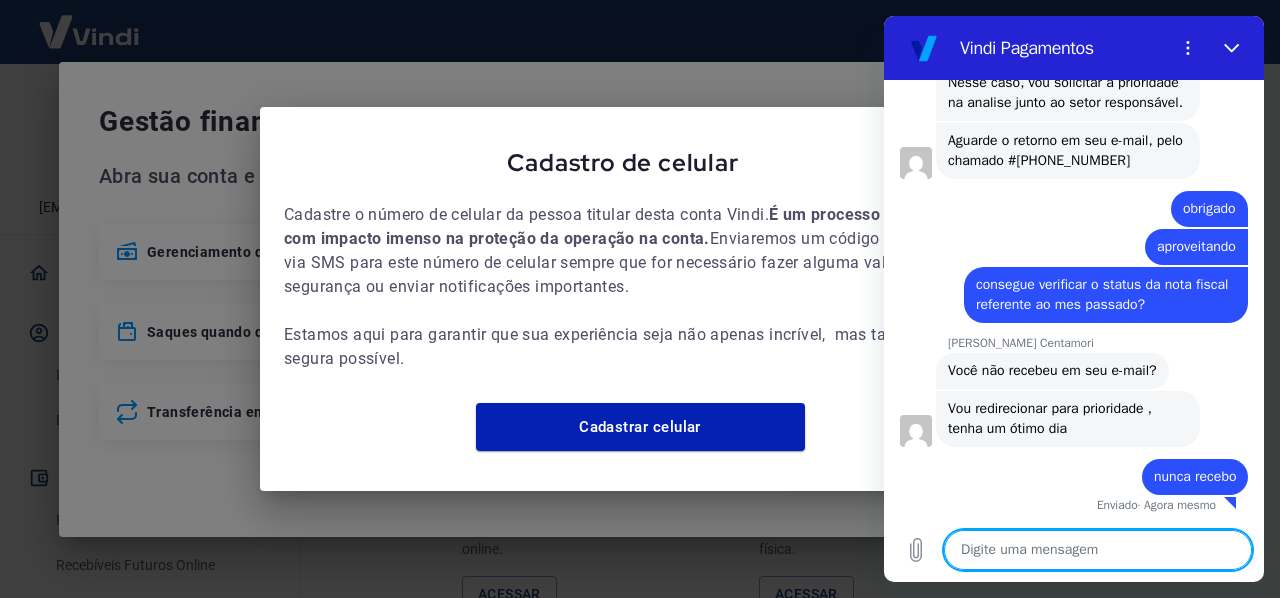 scroll, scrollTop: 3506, scrollLeft: 0, axis: vertical 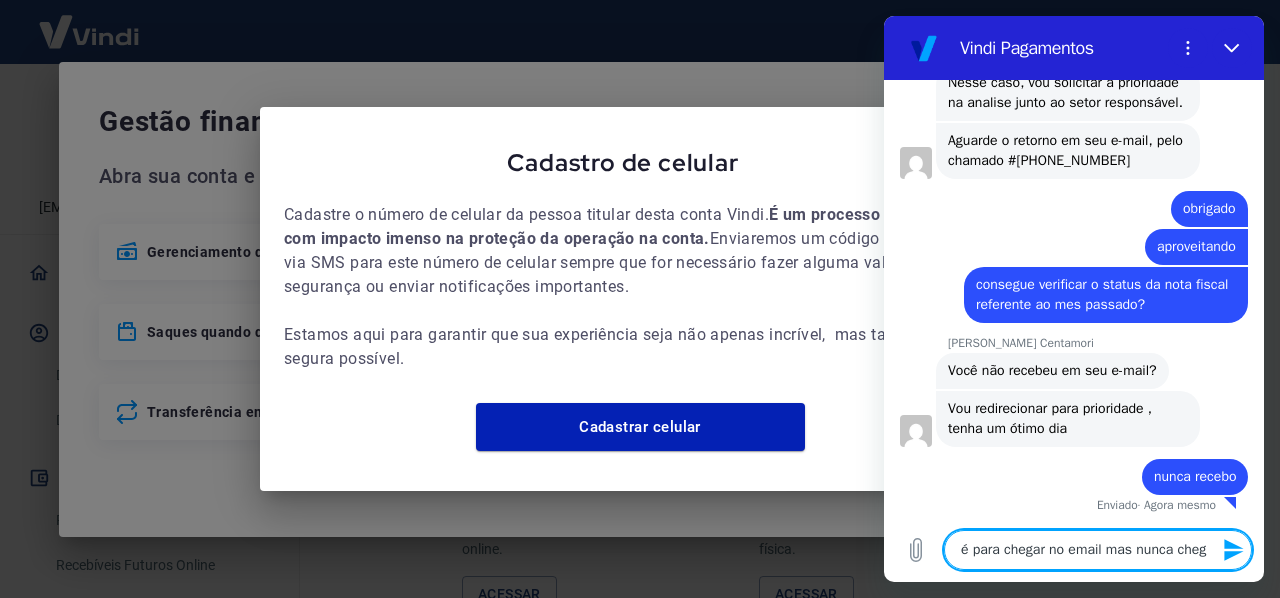 type on "é para chegar no email mas nunca chega" 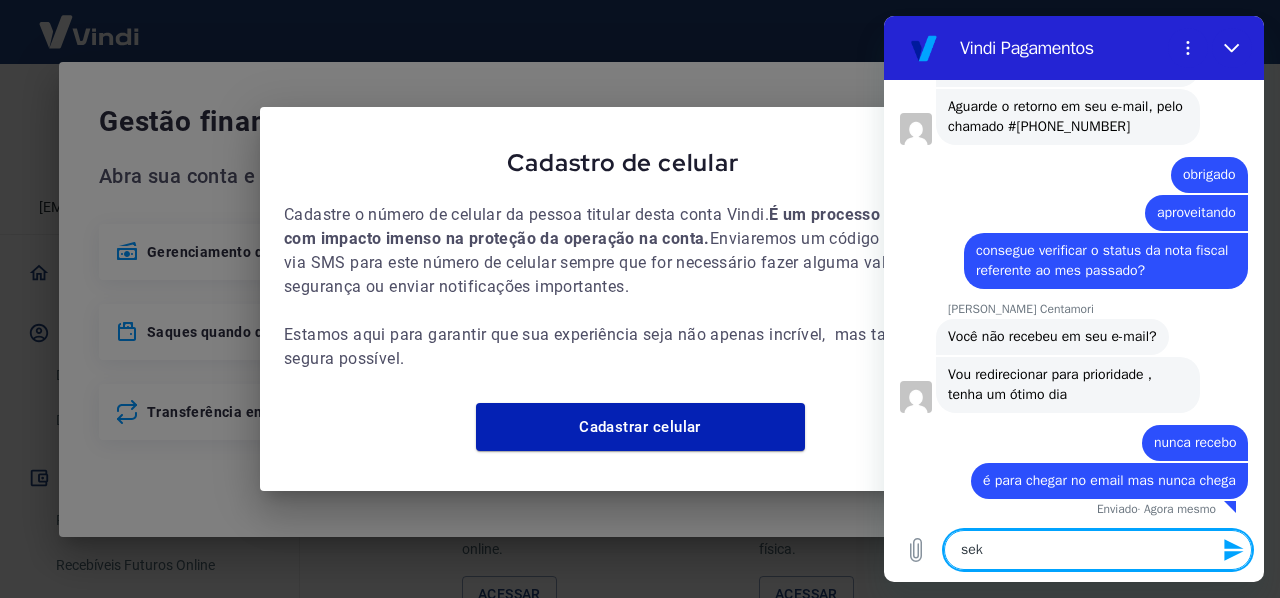 scroll, scrollTop: 3564, scrollLeft: 0, axis: vertical 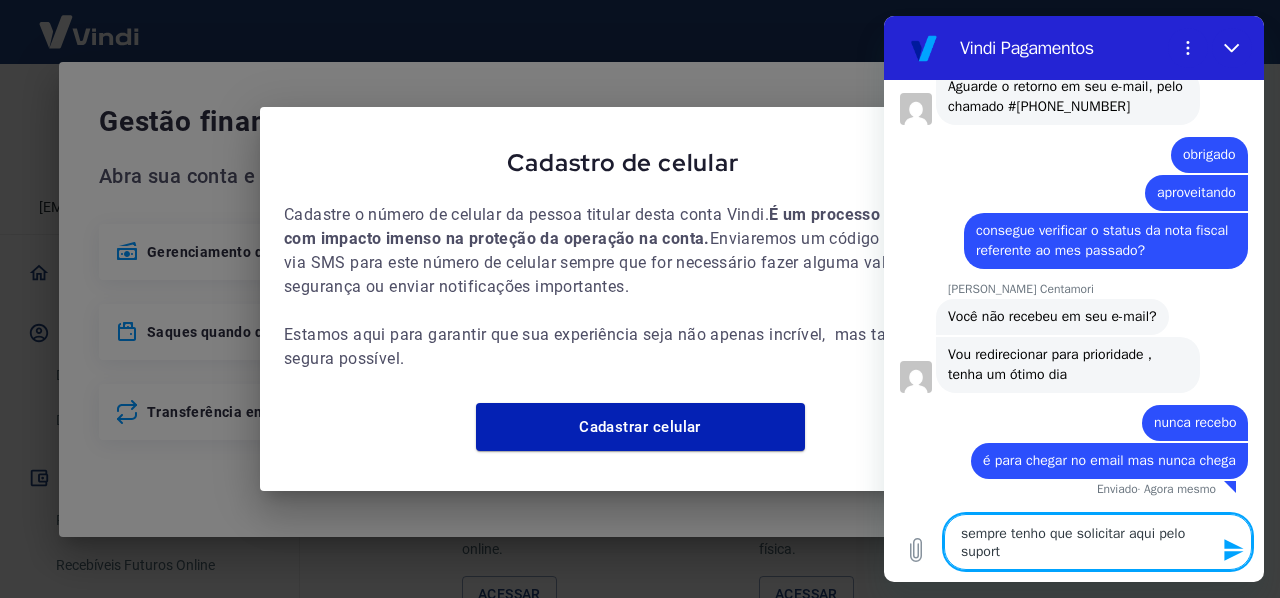 type on "sempre tenho que solicitar aqui pelo suporte" 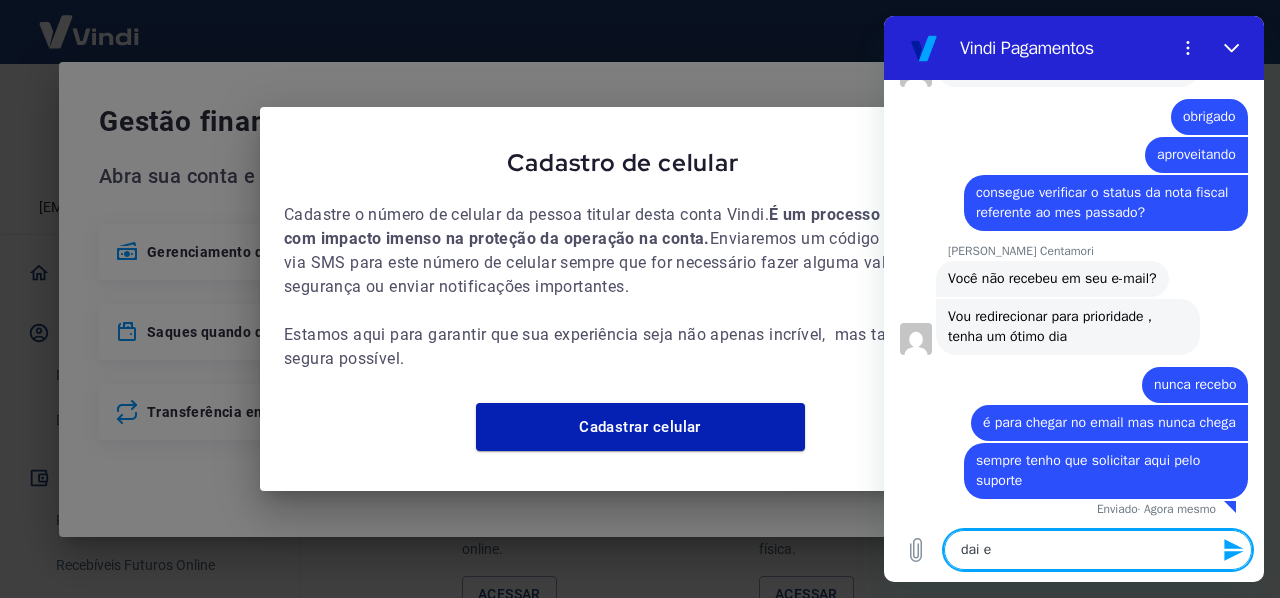 scroll, scrollTop: 3622, scrollLeft: 0, axis: vertical 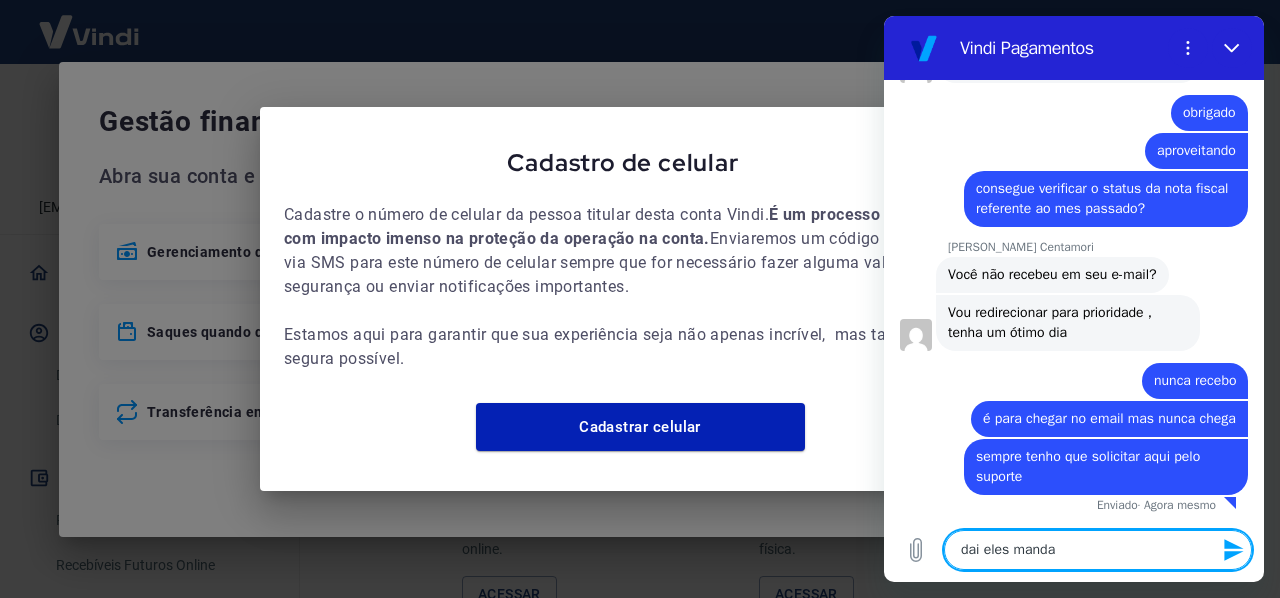 type on "dai eles mandam" 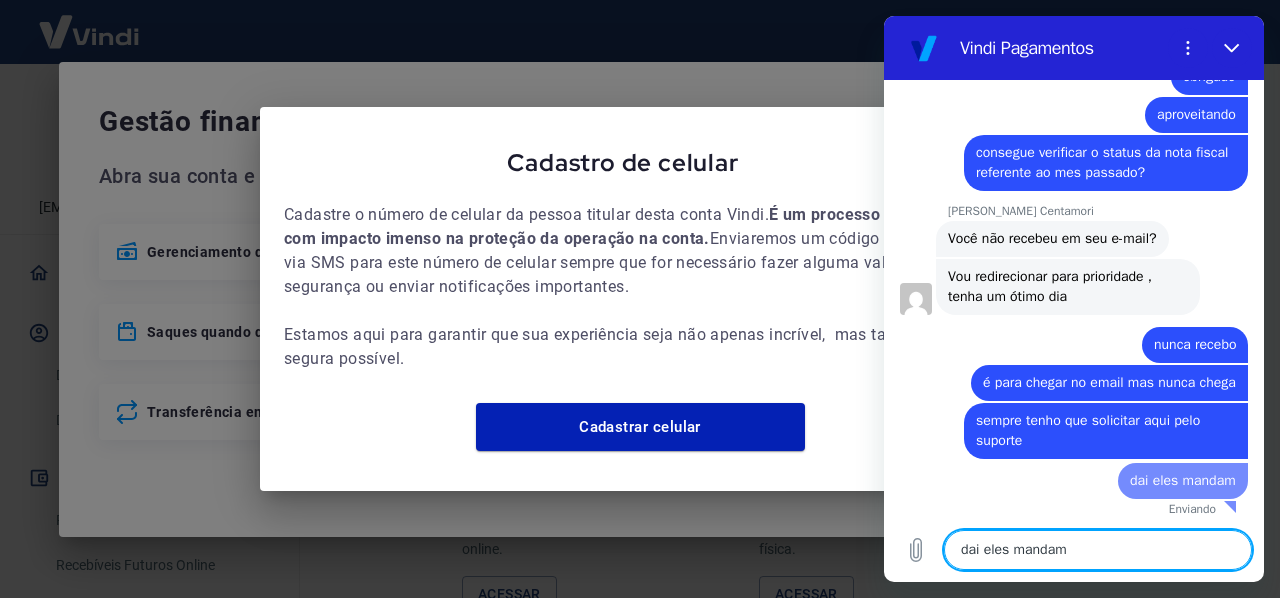 type 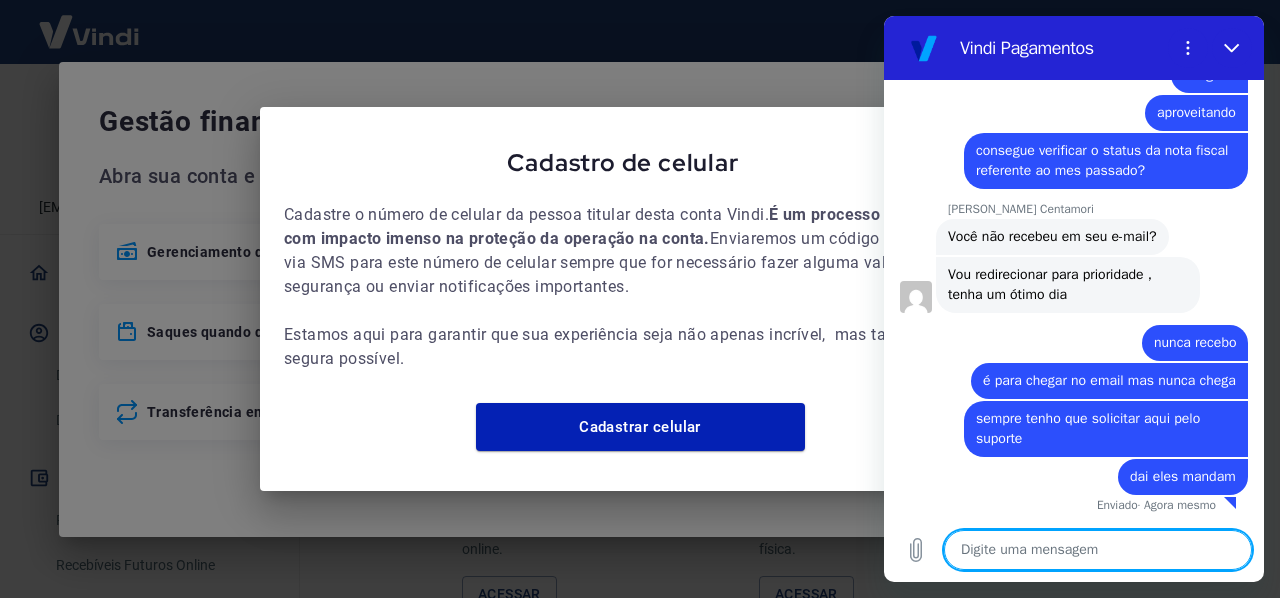 scroll, scrollTop: 3660, scrollLeft: 0, axis: vertical 